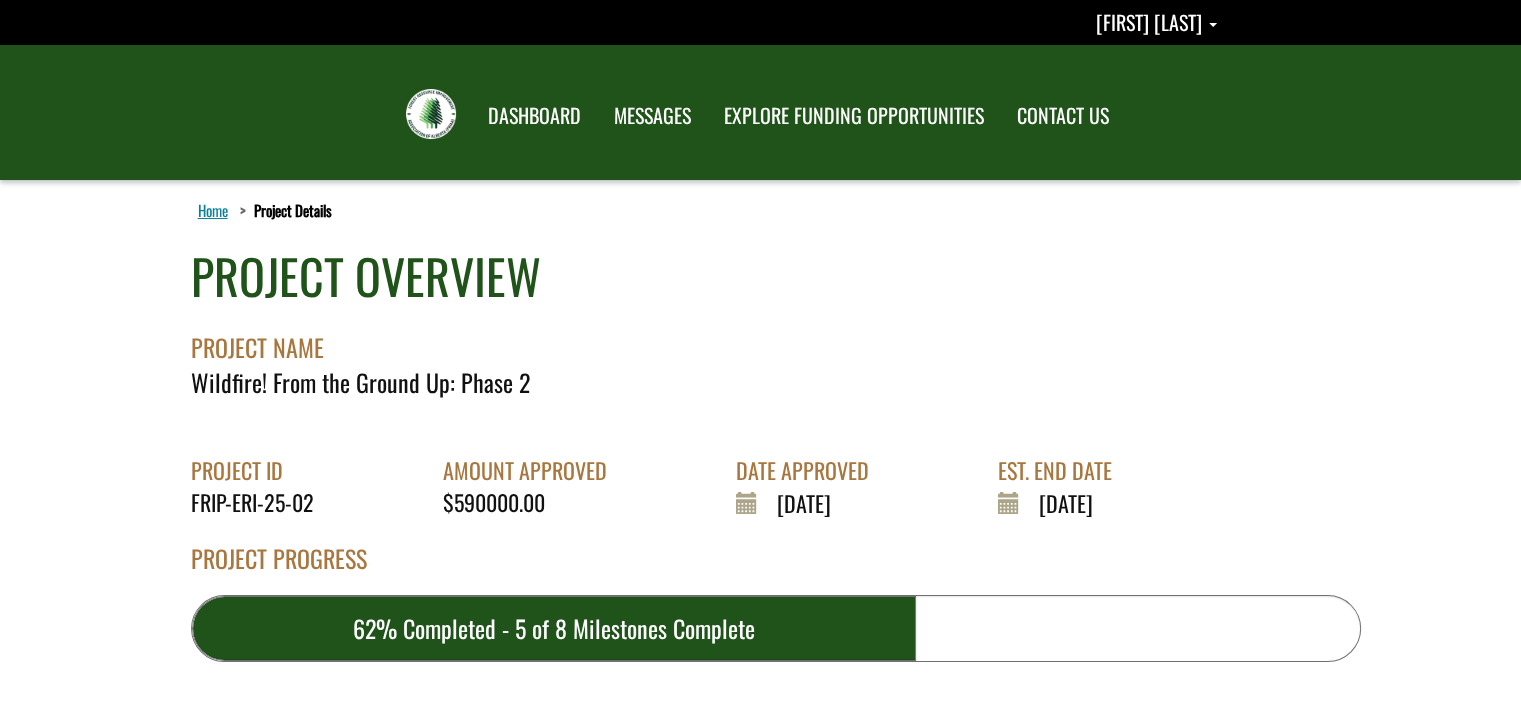 scroll, scrollTop: 0, scrollLeft: 0, axis: both 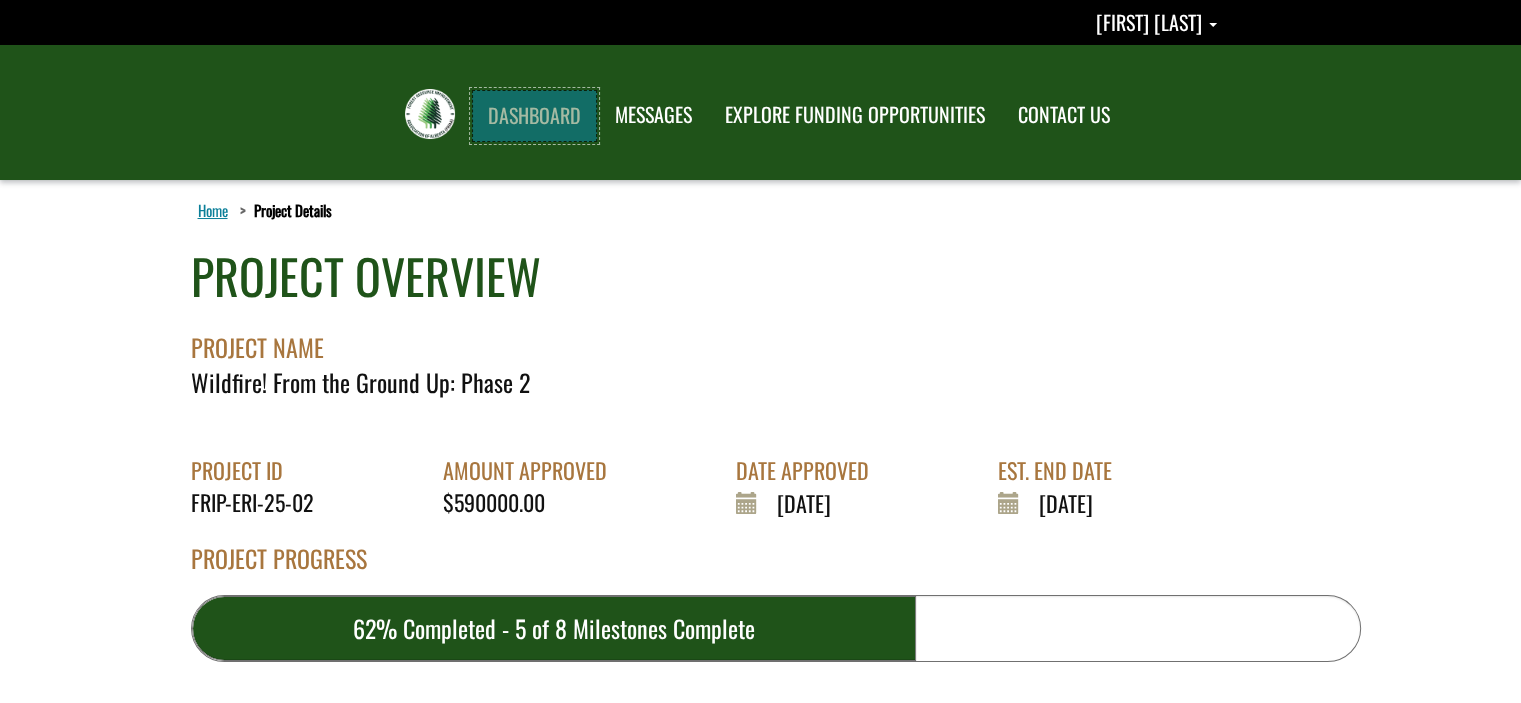 click on "DASHBOARD" at bounding box center [534, 116] 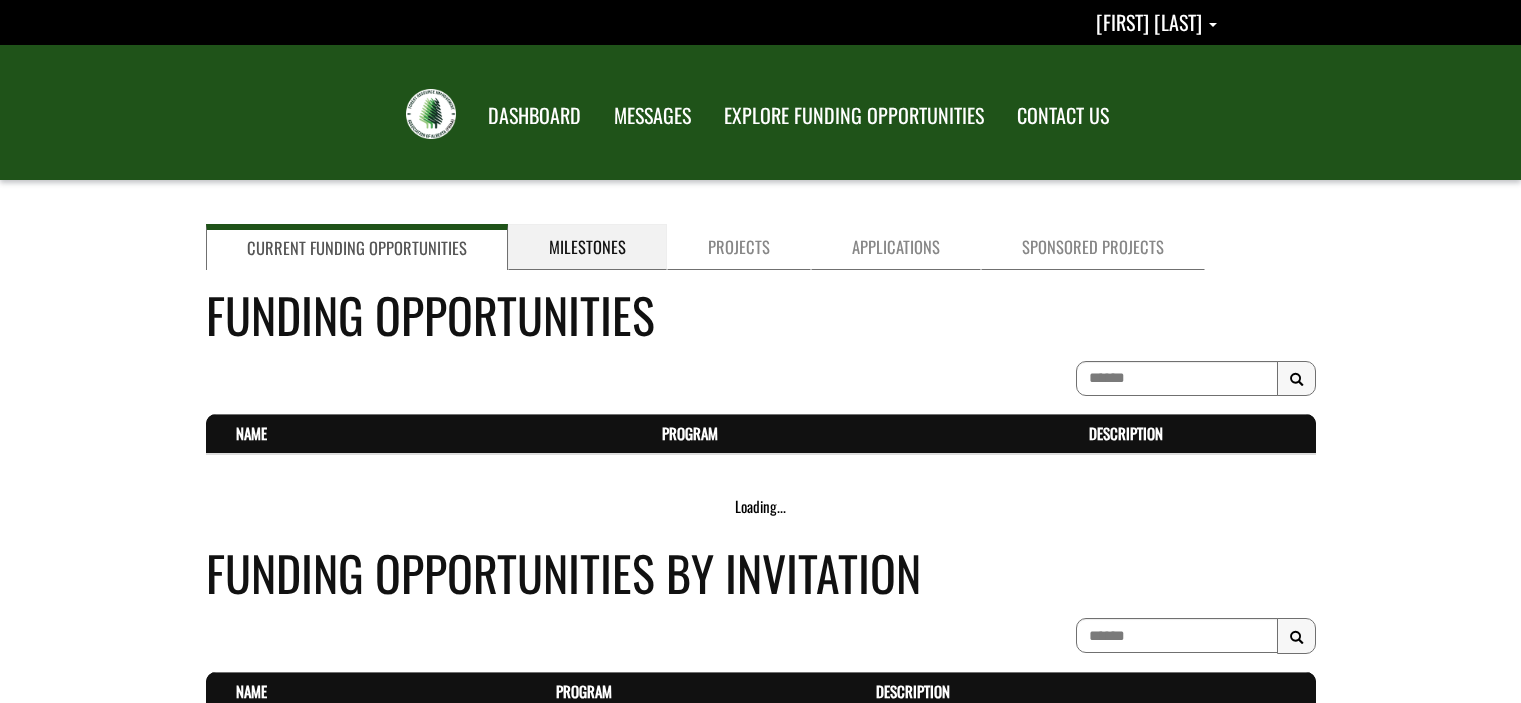 scroll, scrollTop: 0, scrollLeft: 0, axis: both 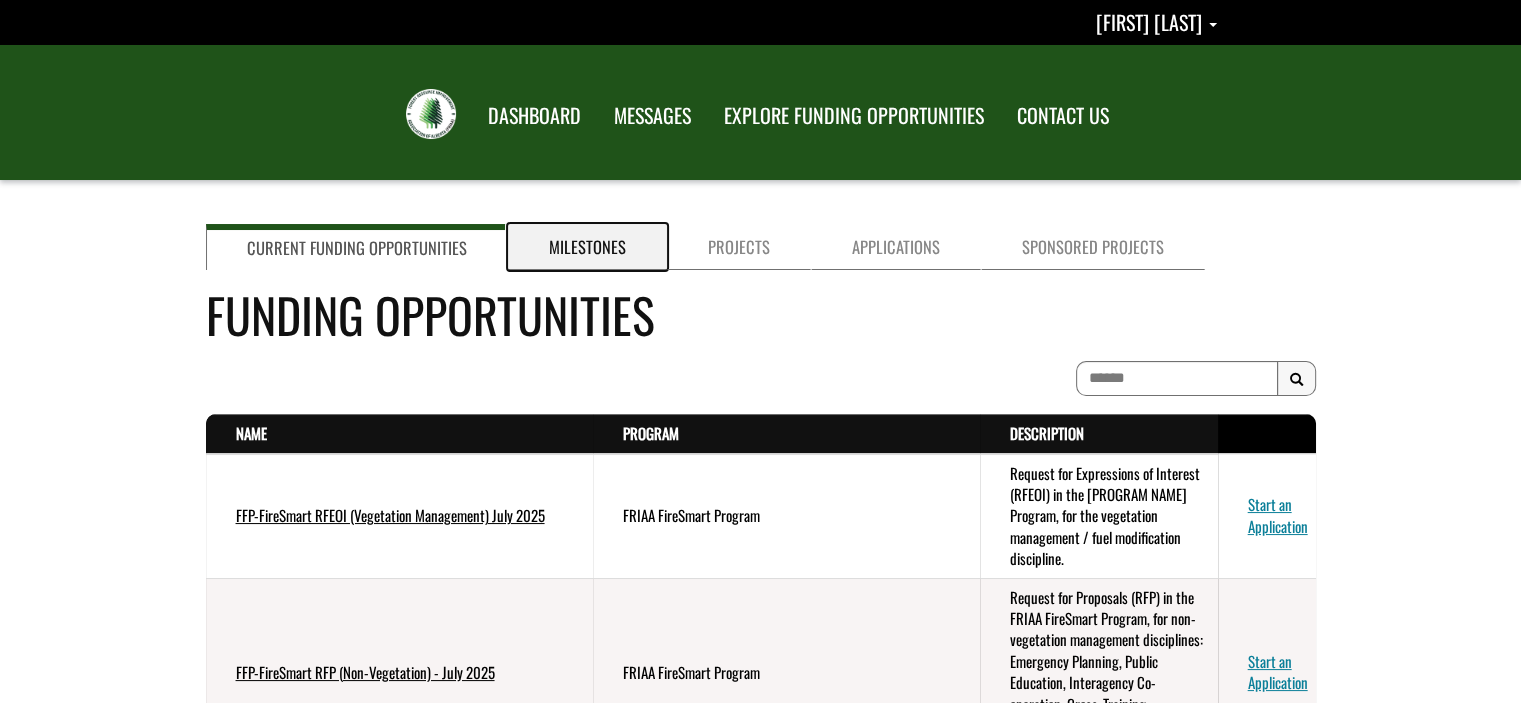 click on "Milestones" at bounding box center (587, 247) 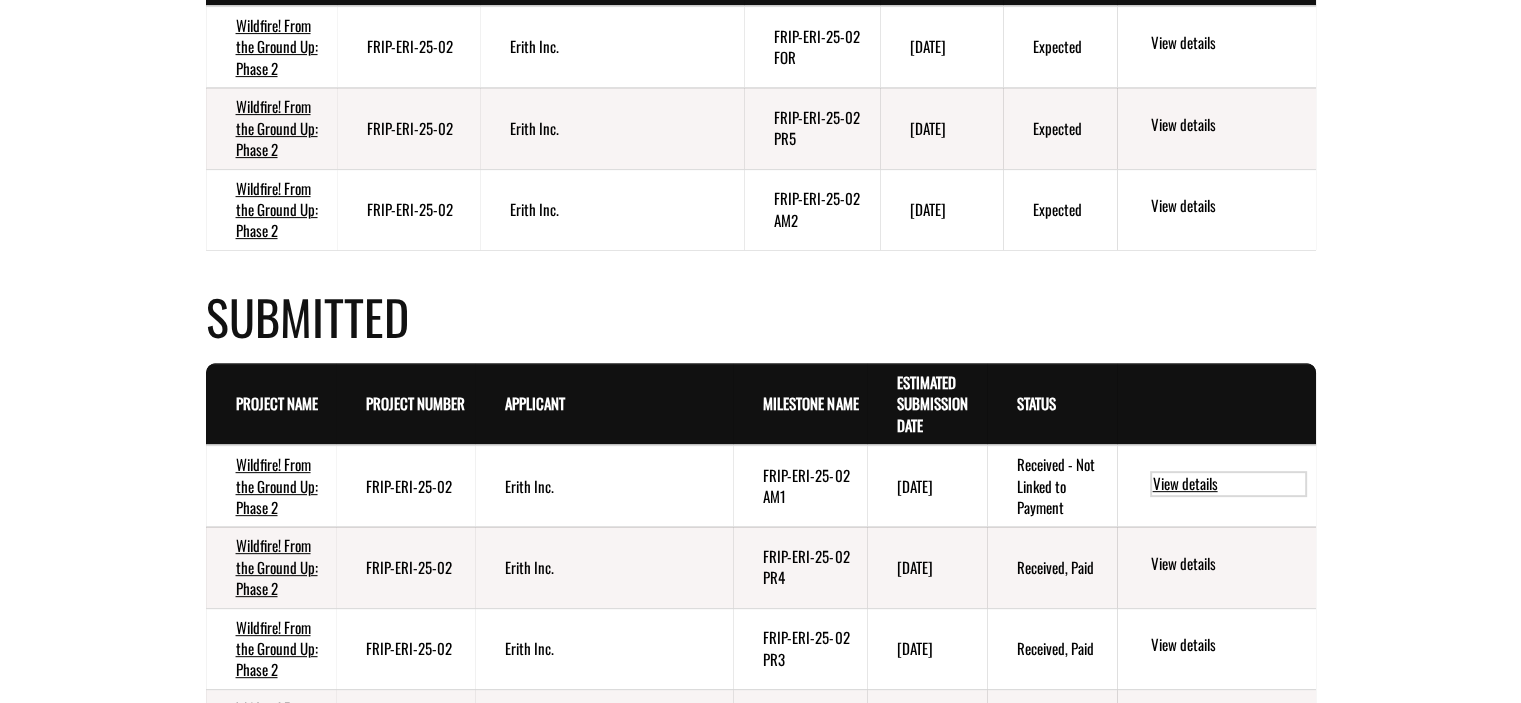 scroll, scrollTop: 691, scrollLeft: 0, axis: vertical 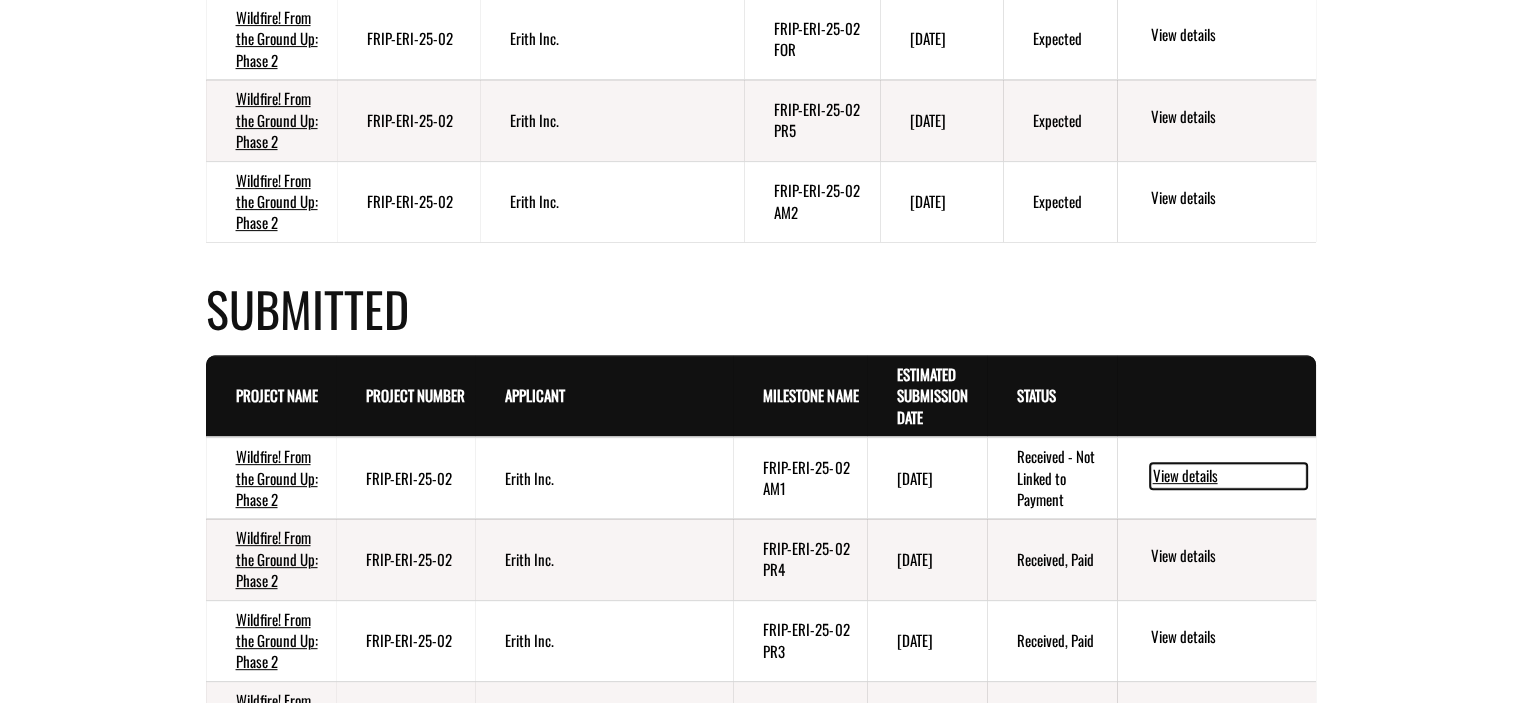 click on "View details" at bounding box center (1228, 476) 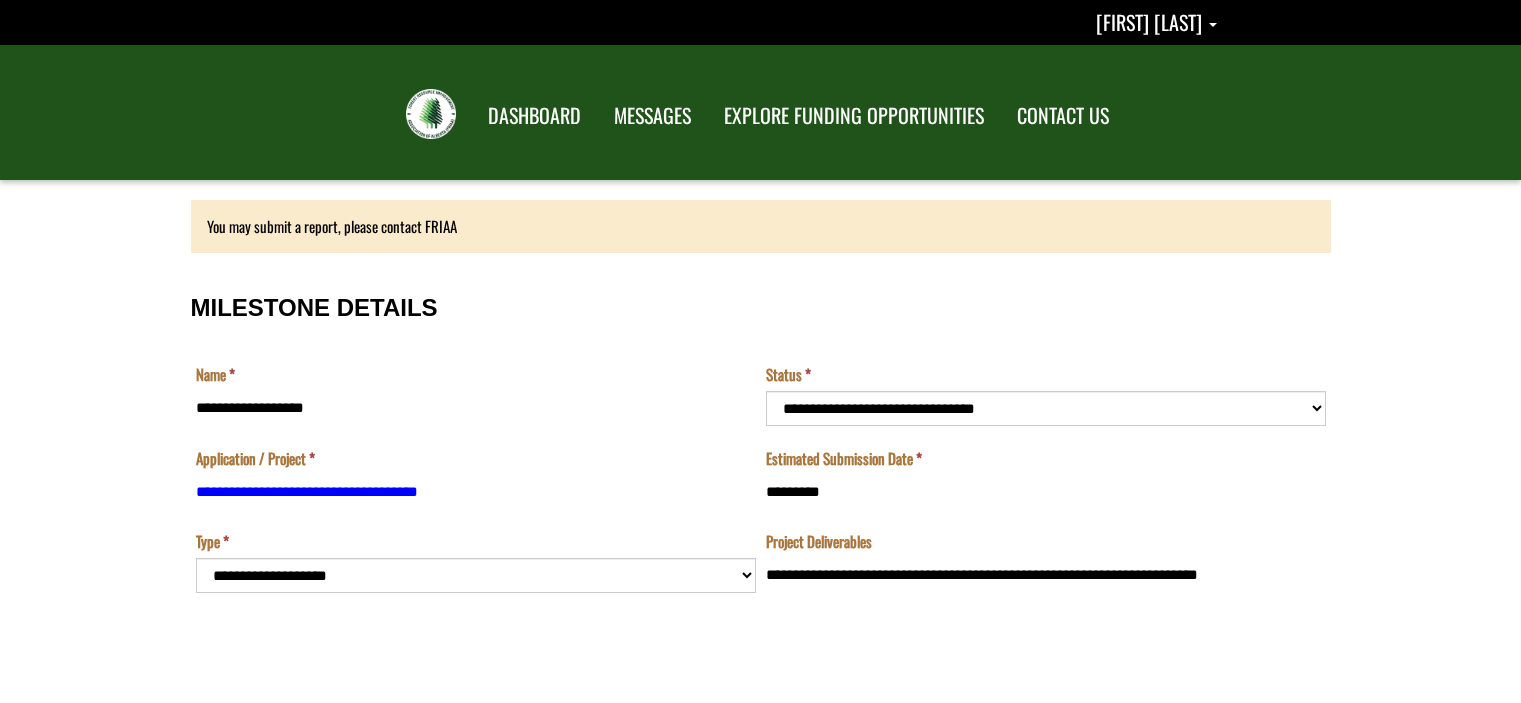 scroll, scrollTop: 0, scrollLeft: 0, axis: both 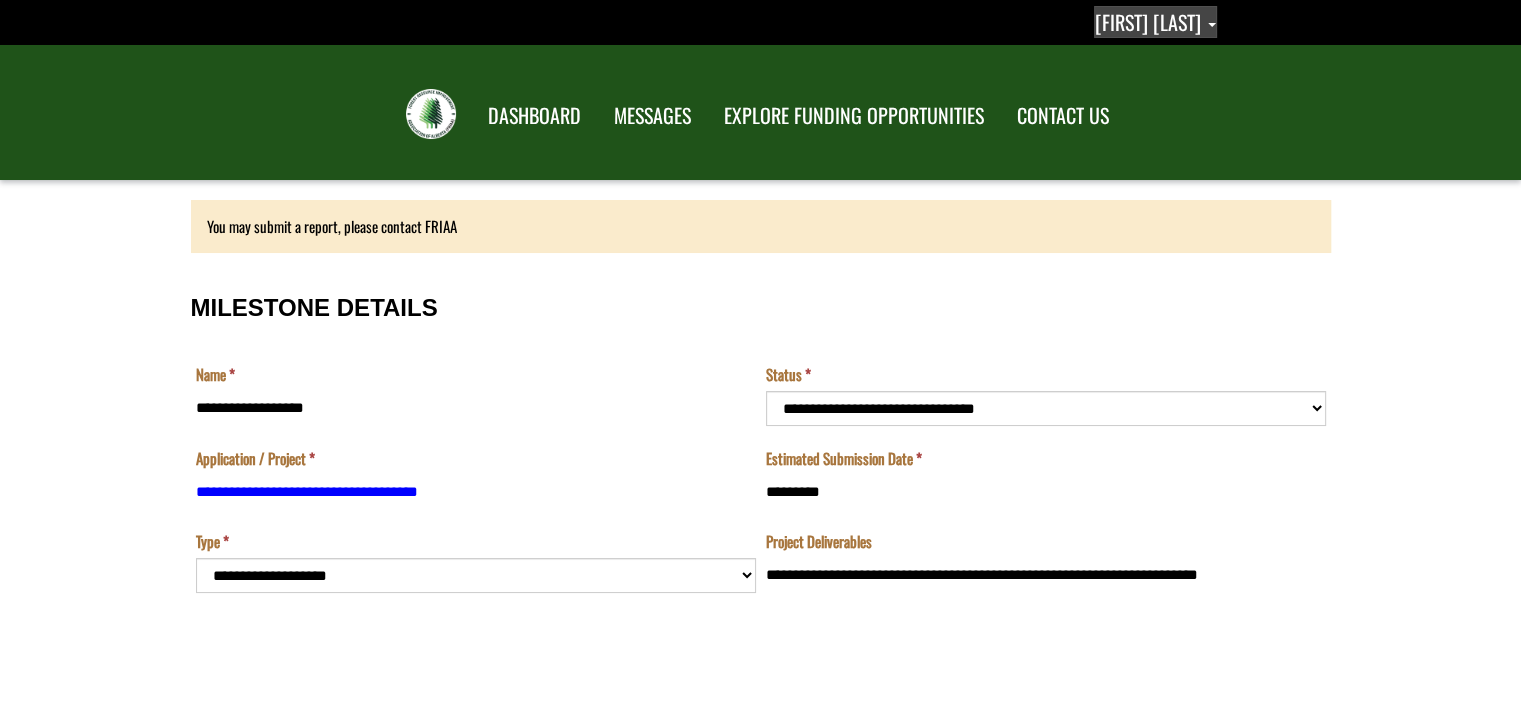 click on "[NAME] [NAME]" at bounding box center (1155, 22) 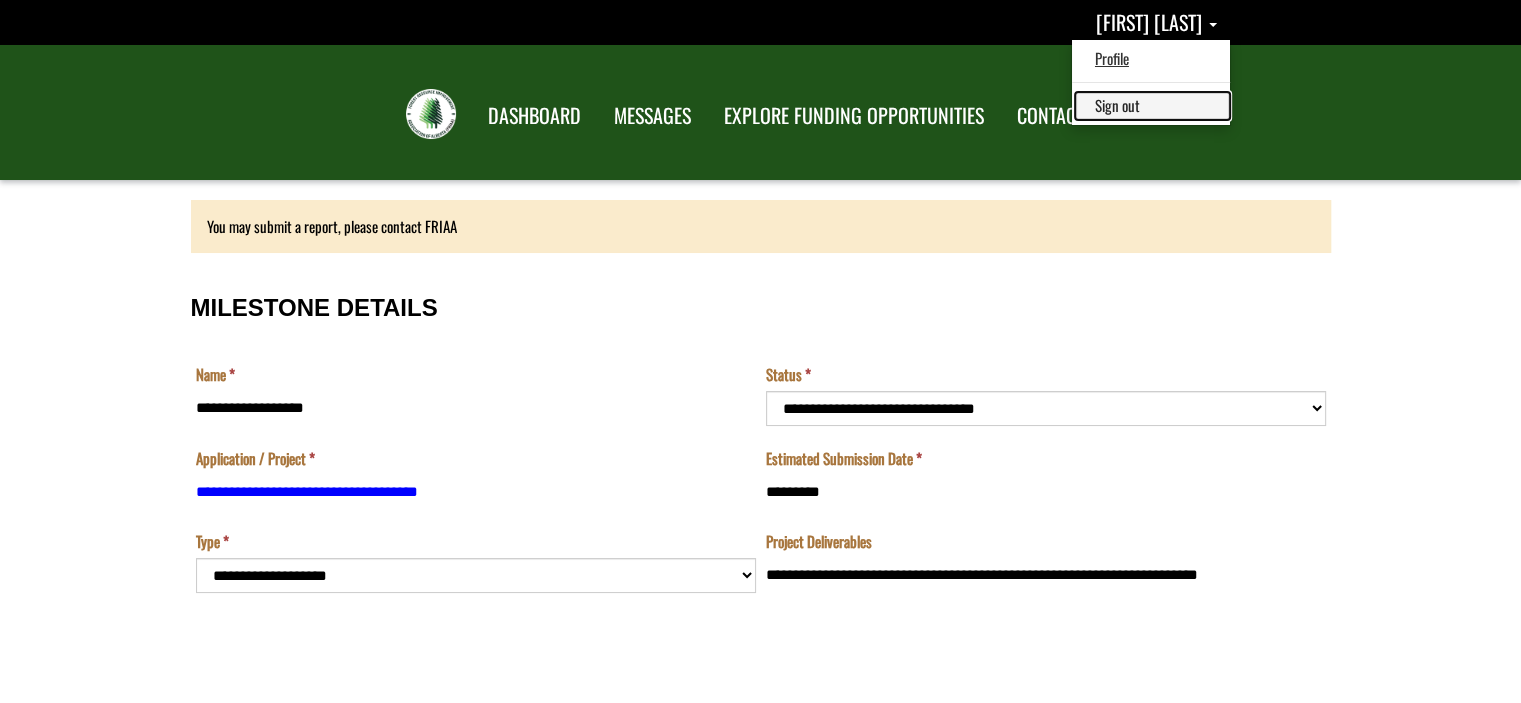click on "Sign out" at bounding box center [1152, 105] 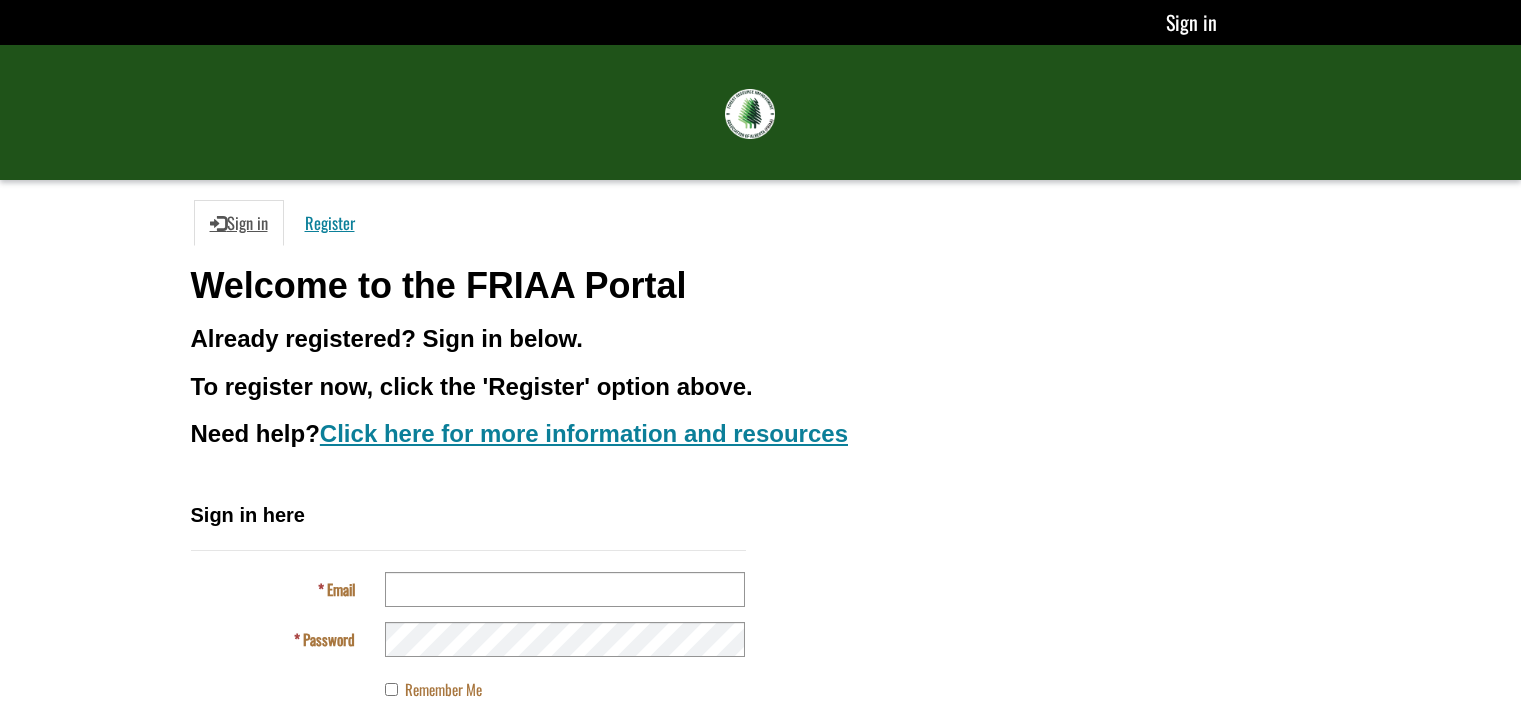 scroll, scrollTop: 0, scrollLeft: 0, axis: both 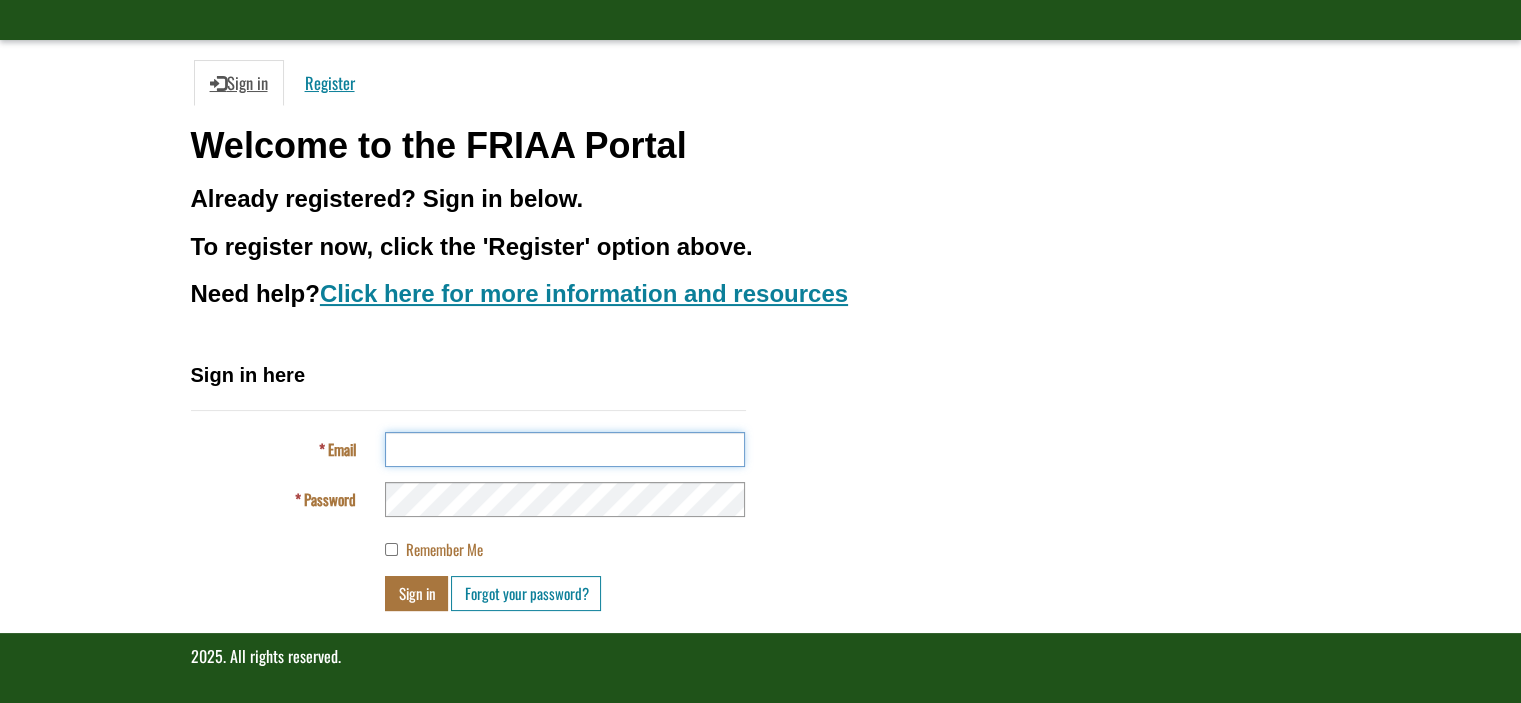 type on "**********" 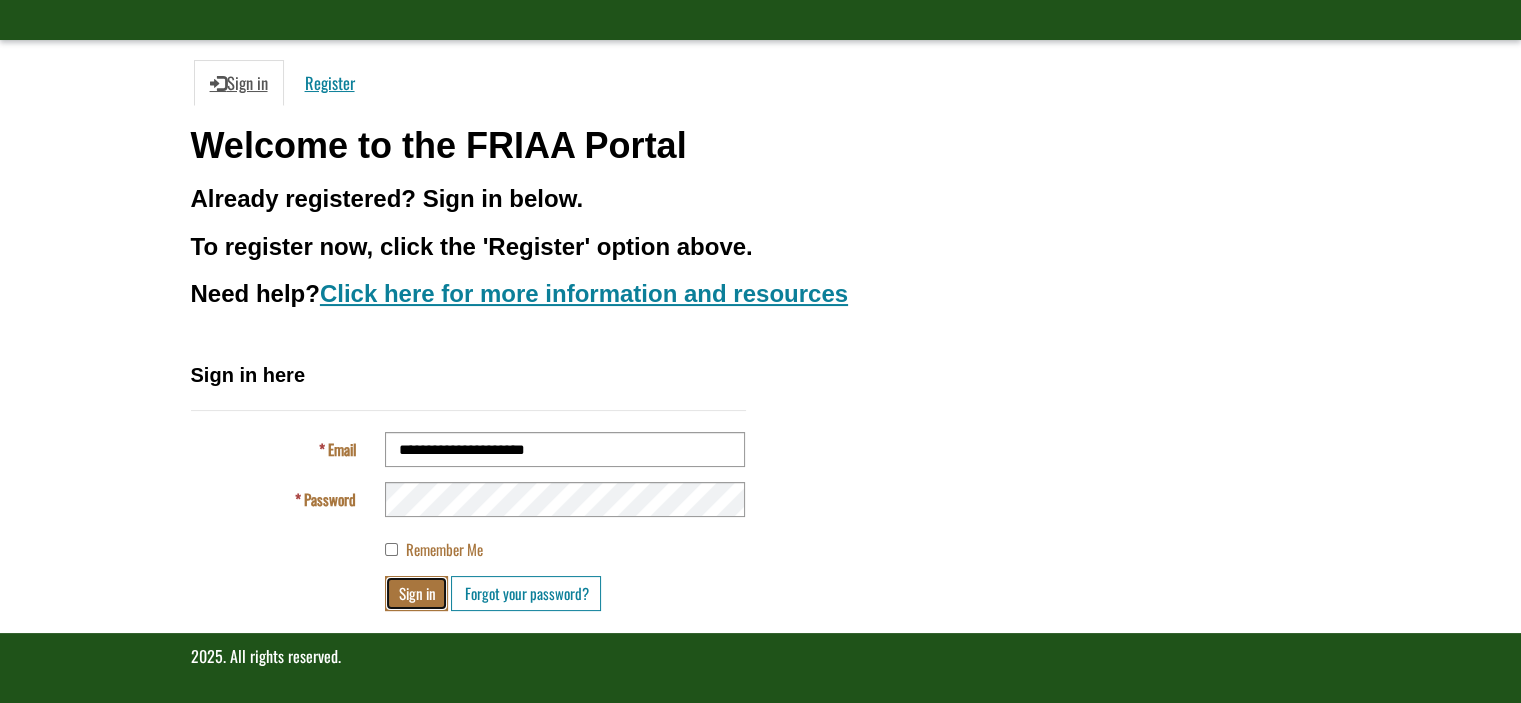 click on "Sign in" at bounding box center (416, 593) 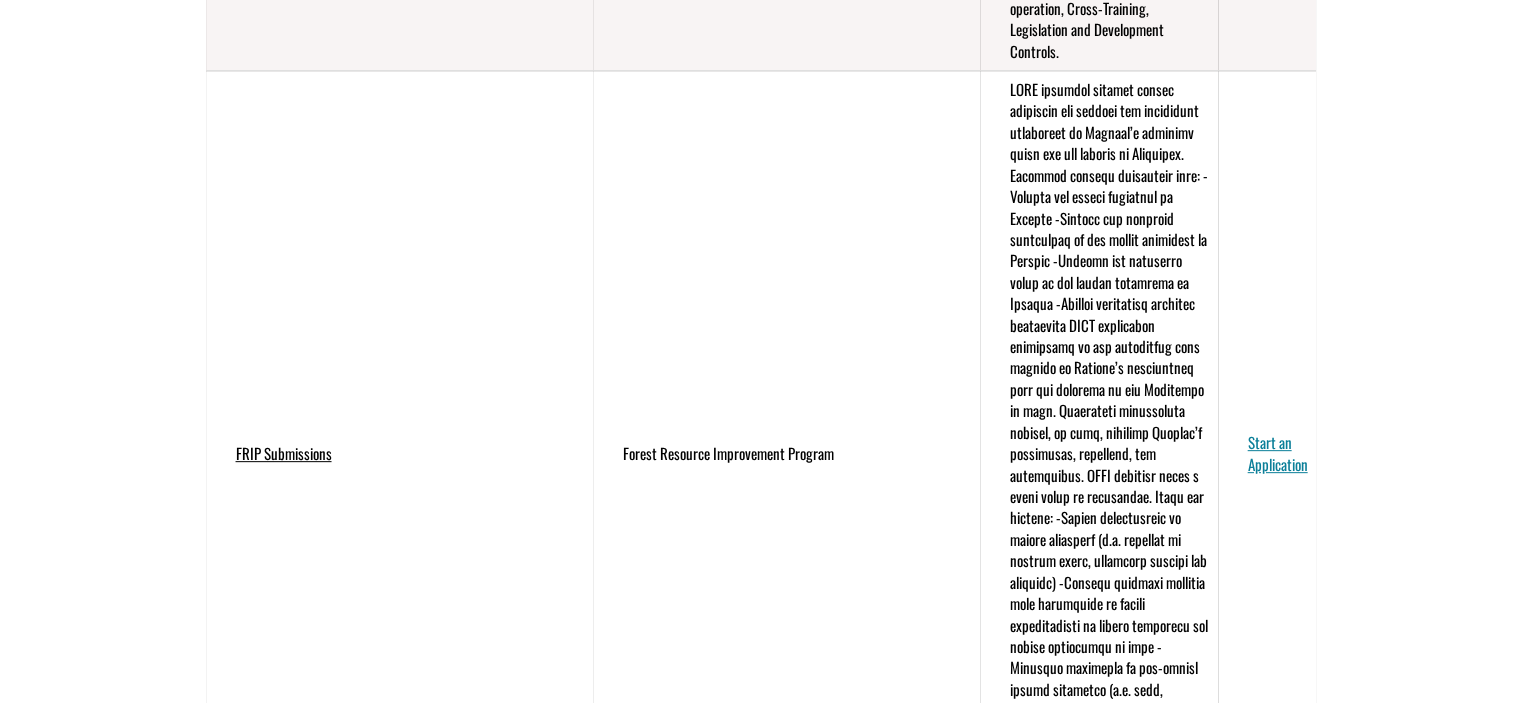 scroll, scrollTop: 500, scrollLeft: 0, axis: vertical 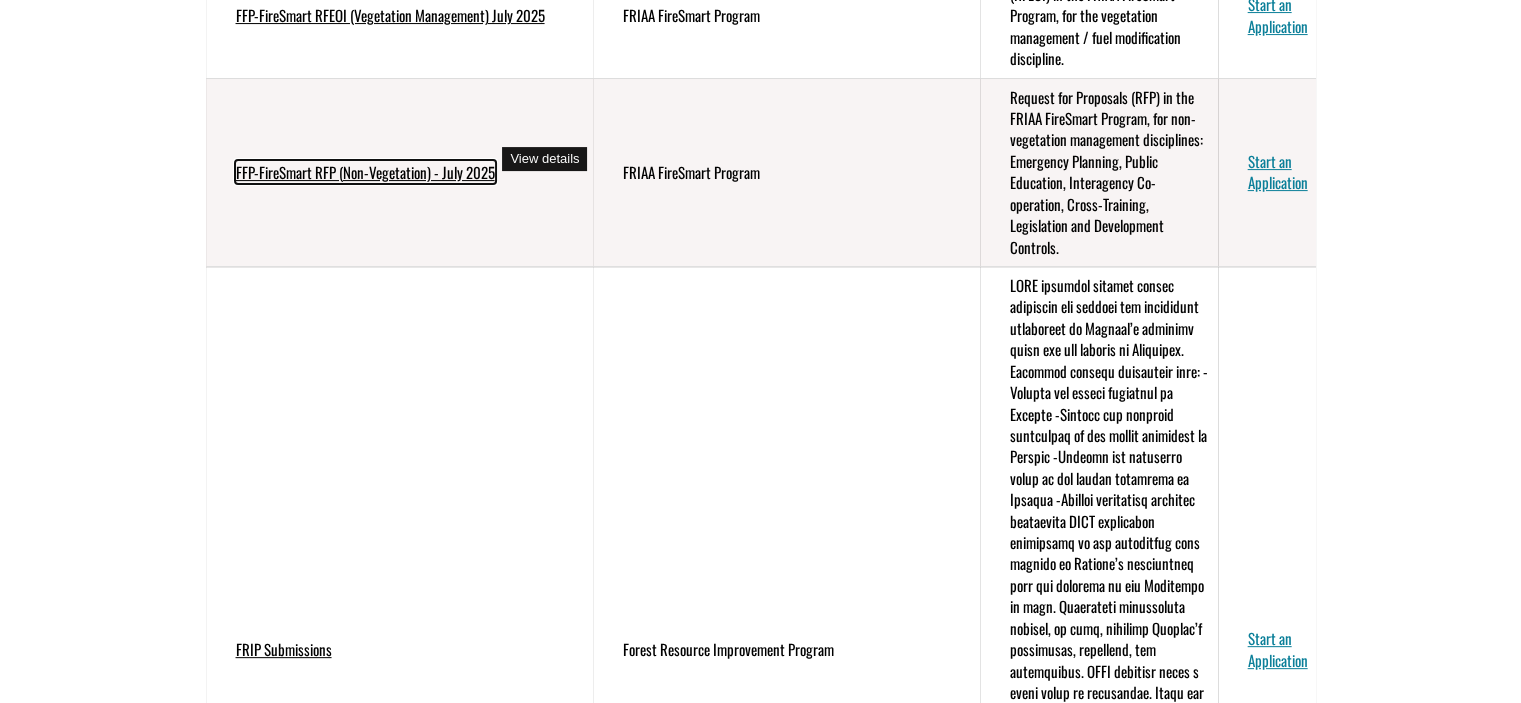 click on "FFP-FireSmart RFP (Non-Vegetation) - July 2025" at bounding box center [365, 172] 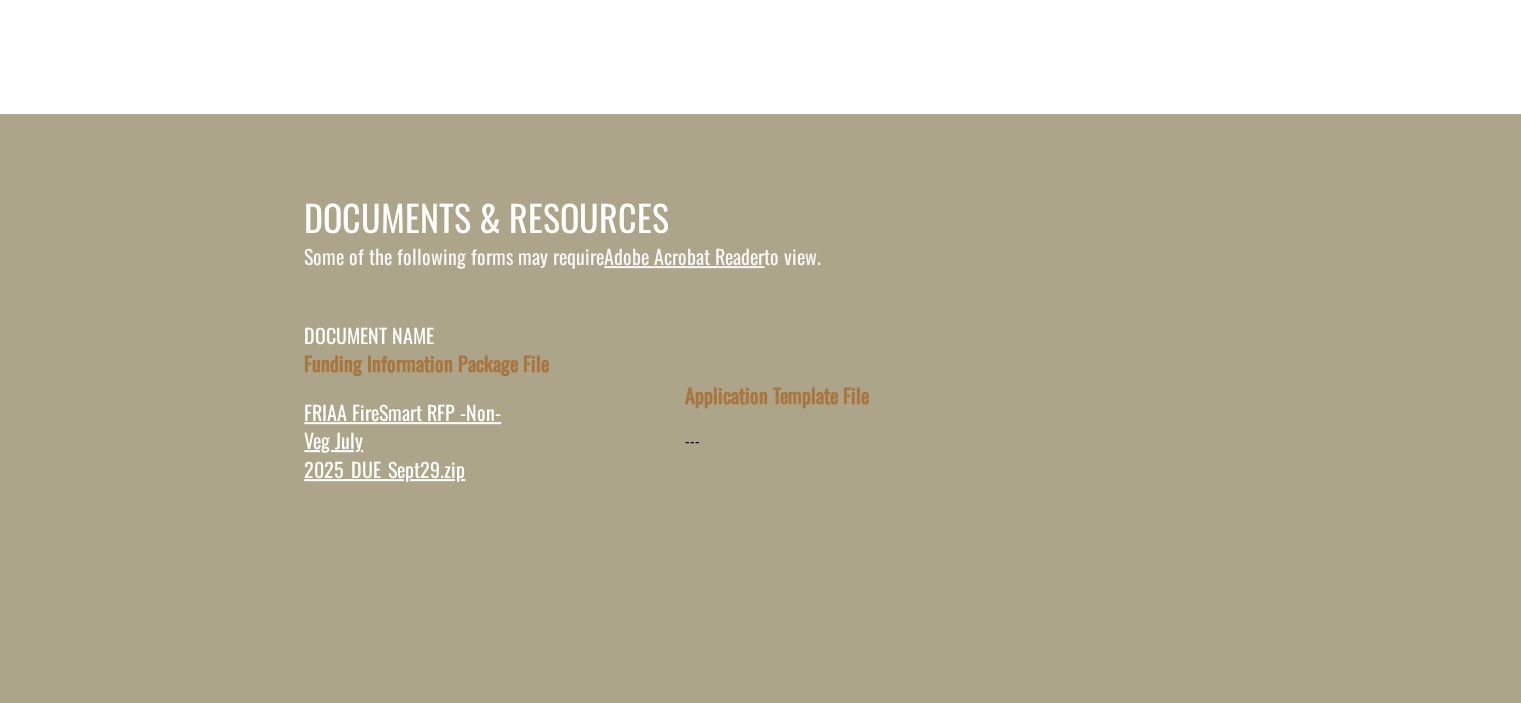 scroll, scrollTop: 700, scrollLeft: 0, axis: vertical 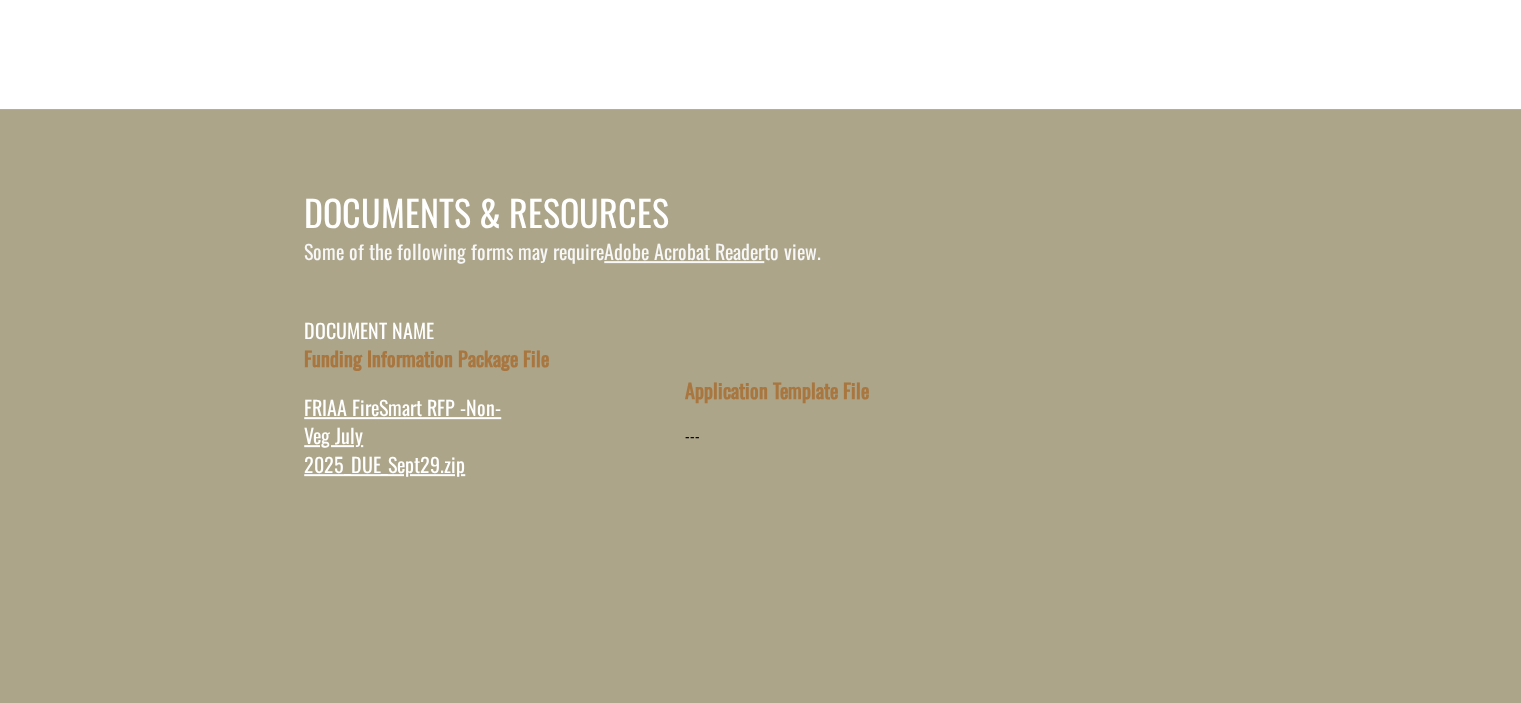 click on "Funding Information Package File" at bounding box center [426, 358] 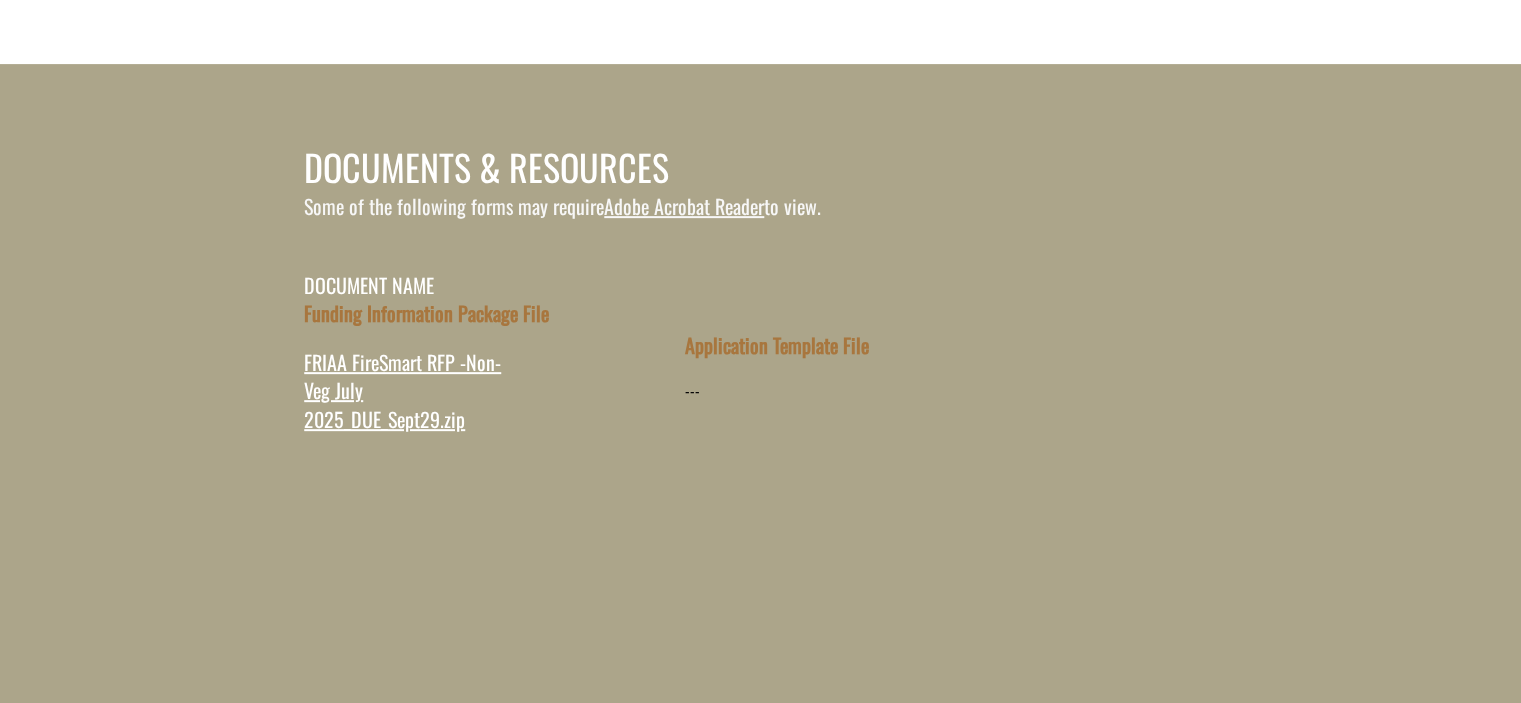 scroll, scrollTop: 854, scrollLeft: 0, axis: vertical 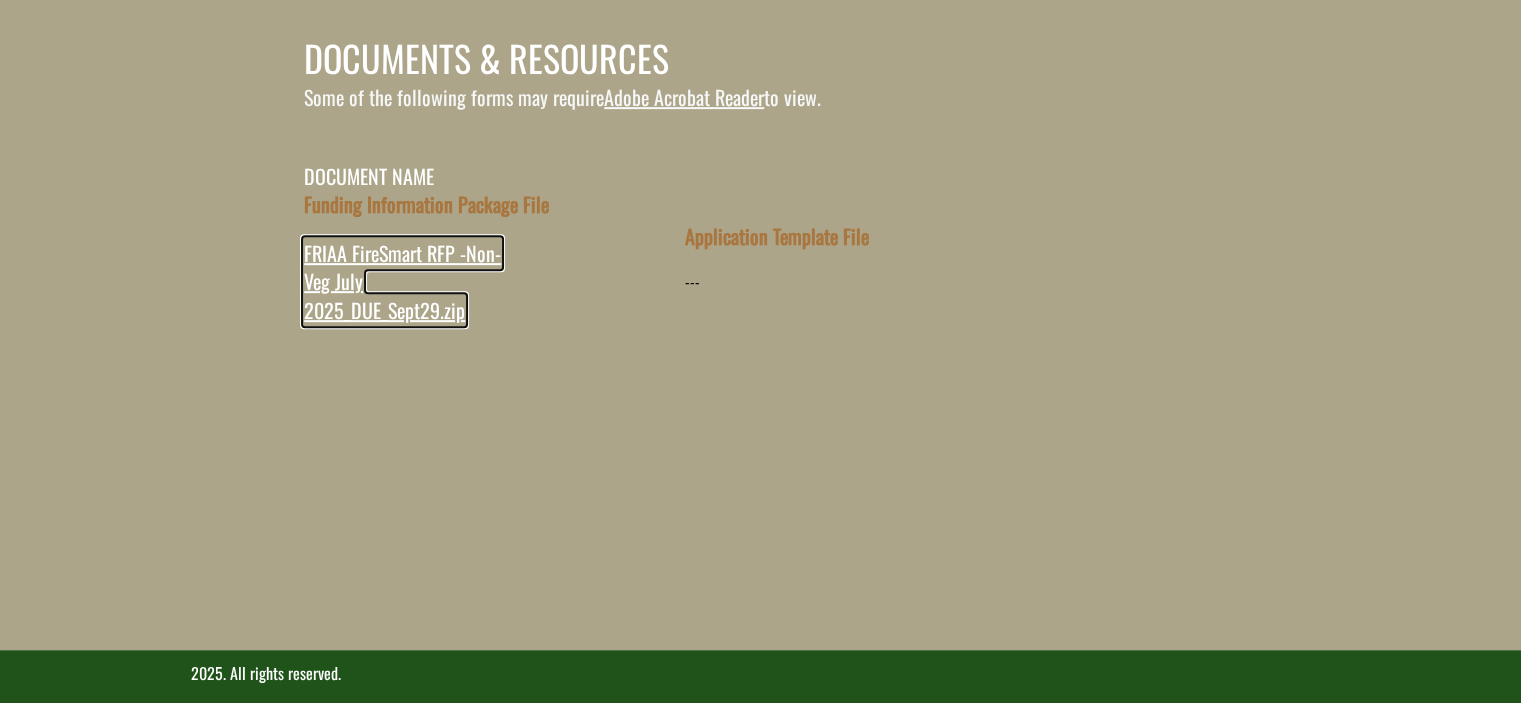 click on "FRIAA FireSmart RFP -Non-Veg July 2025_DUE_Sept29.zip" at bounding box center (402, 281) 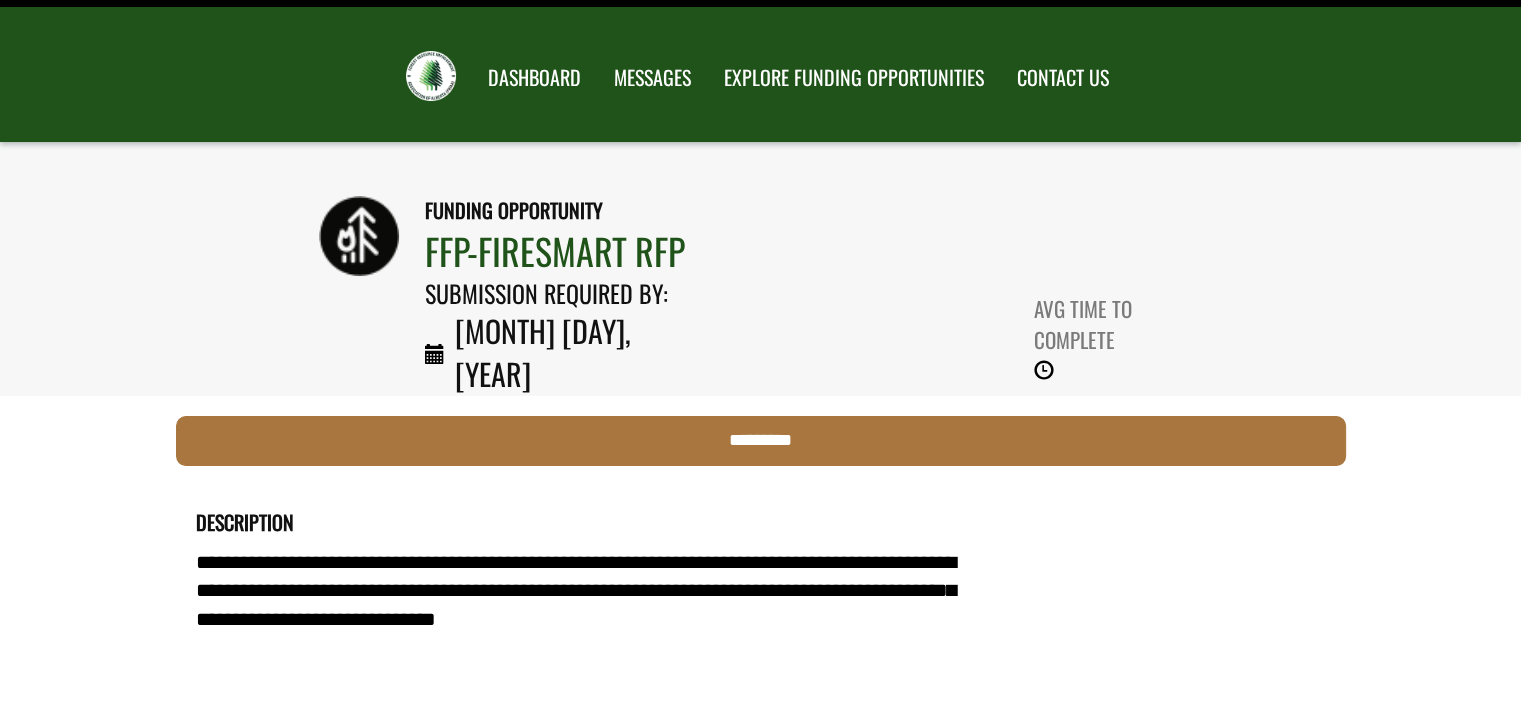 scroll, scrollTop: 0, scrollLeft: 0, axis: both 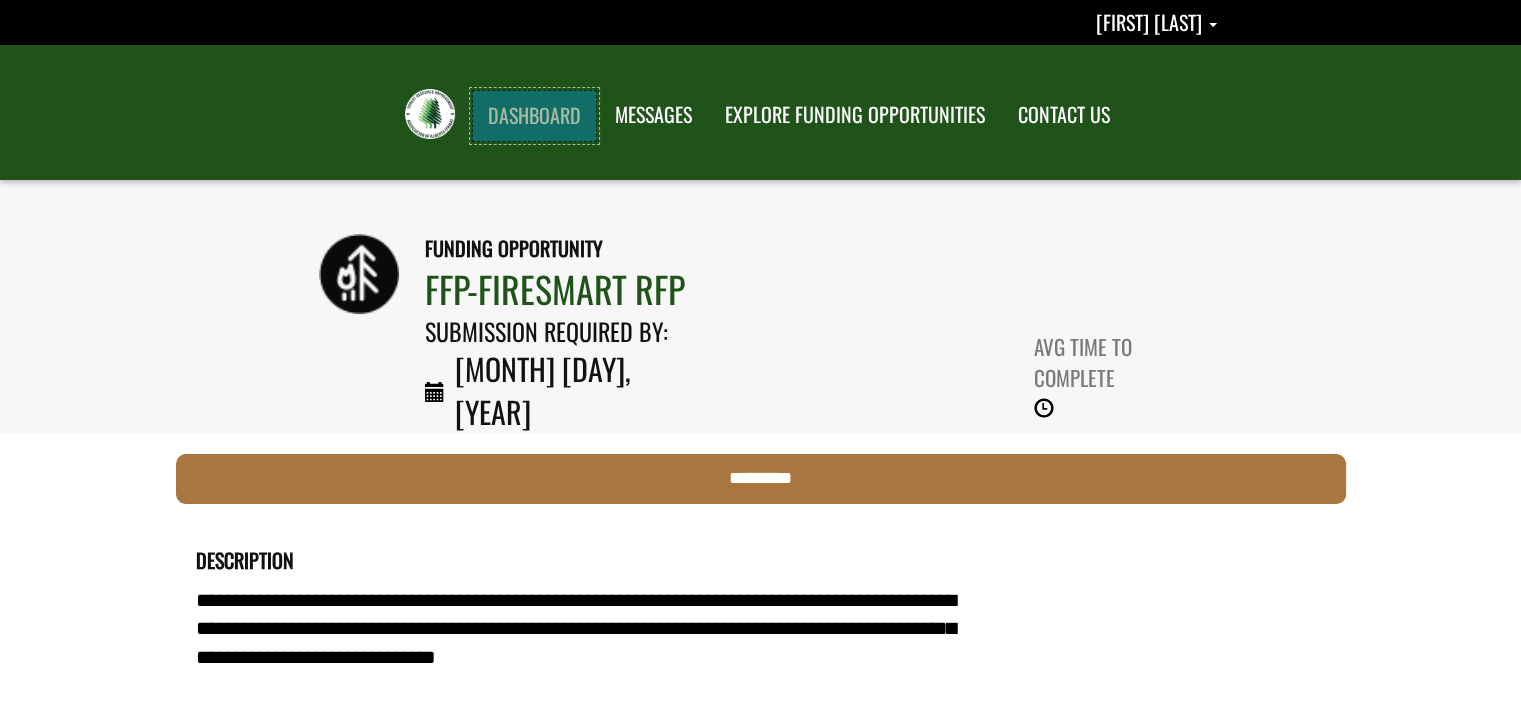 click on "DASHBOARD" at bounding box center (534, 116) 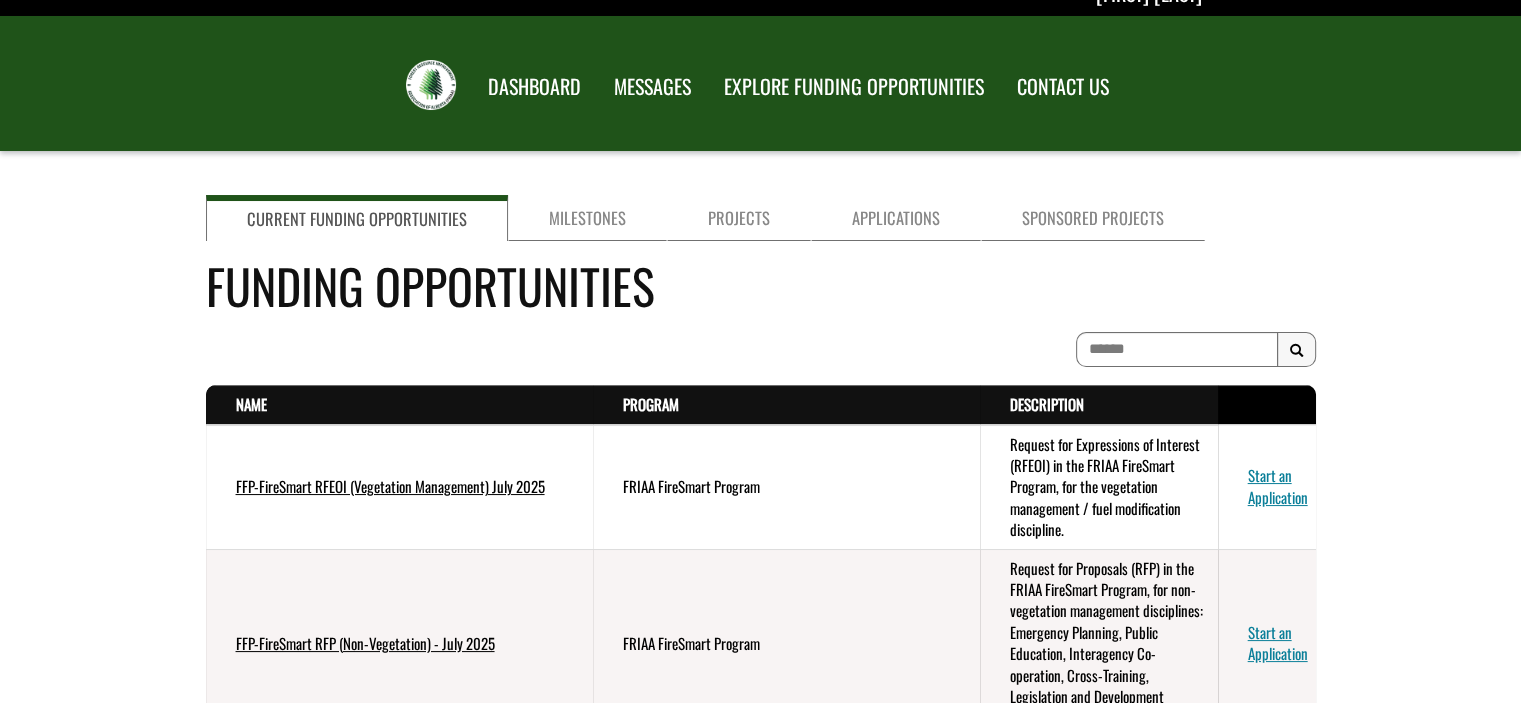 scroll, scrollTop: 0, scrollLeft: 0, axis: both 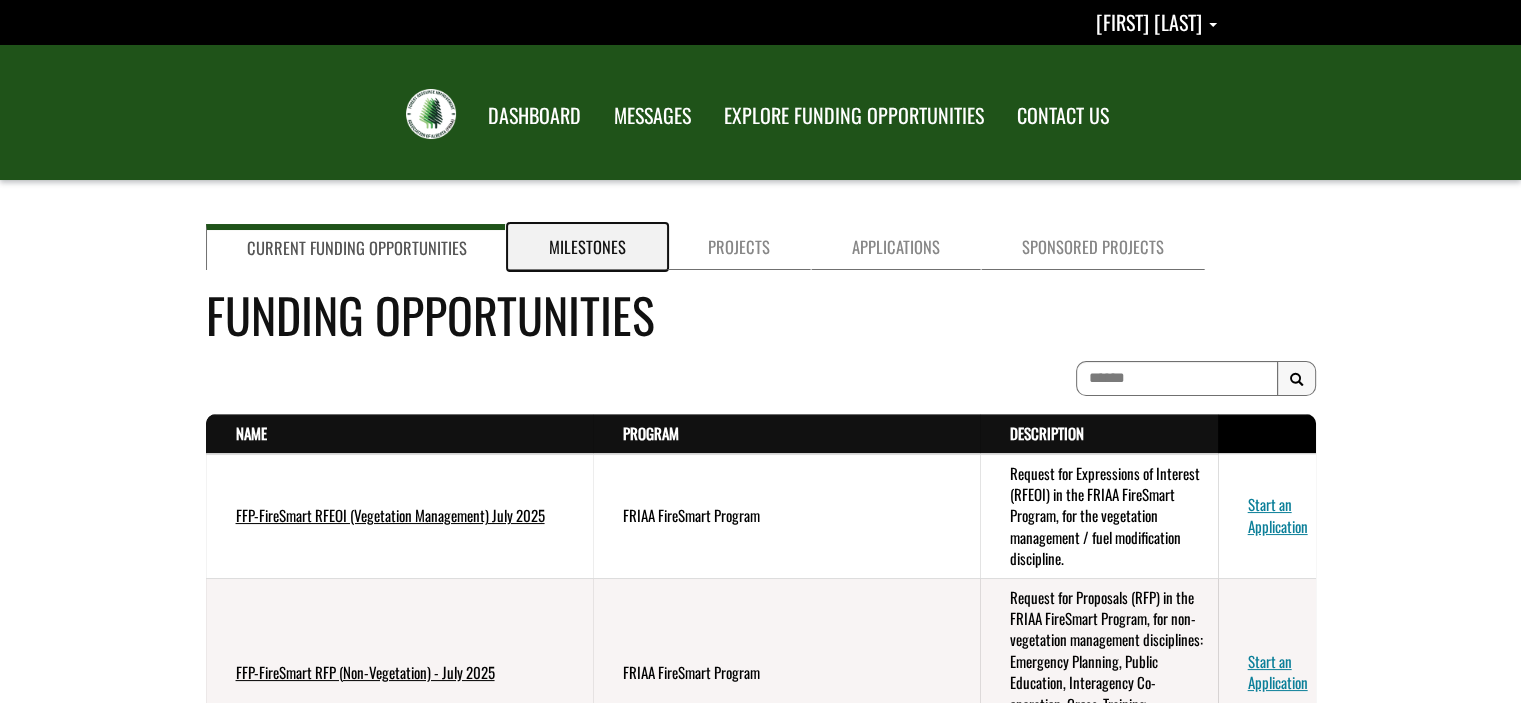 click on "Milestones" at bounding box center [587, 247] 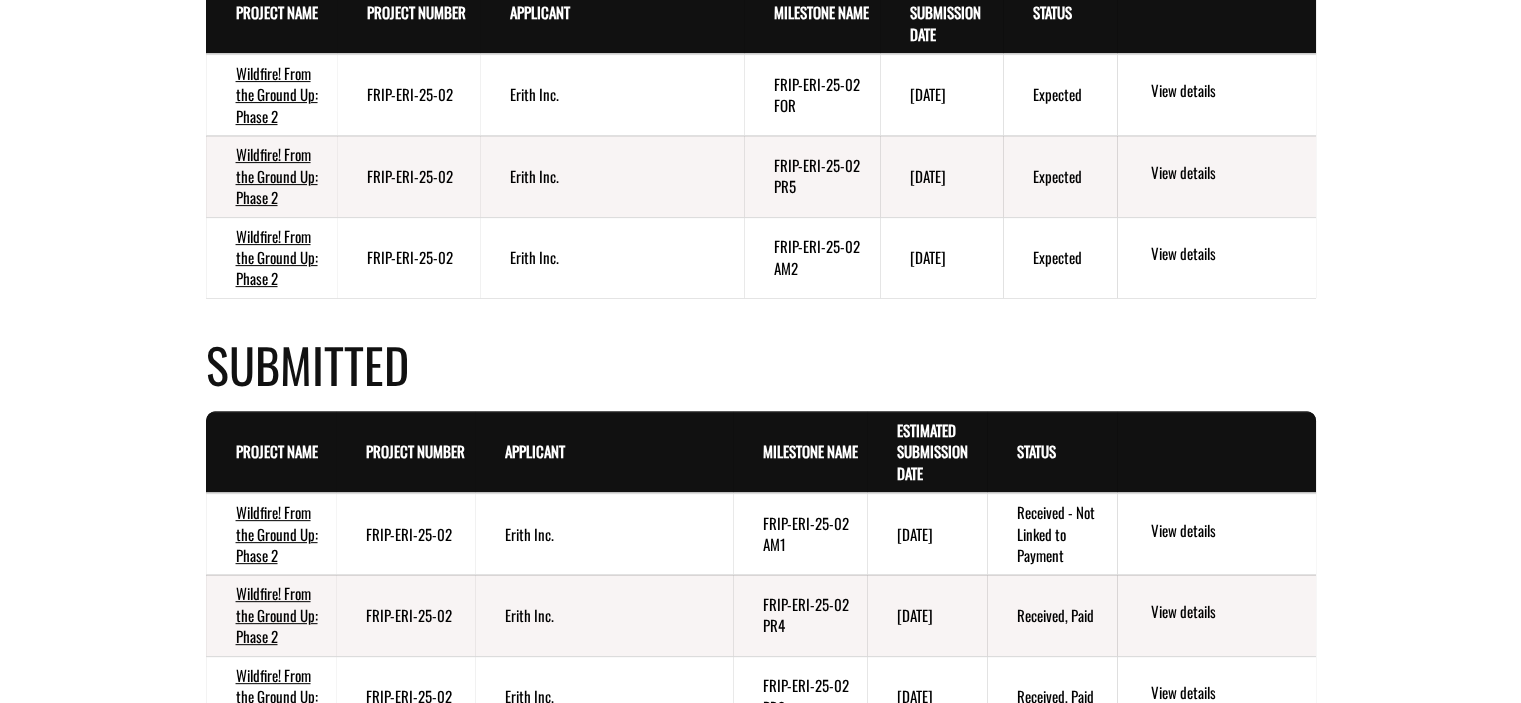 scroll, scrollTop: 600, scrollLeft: 0, axis: vertical 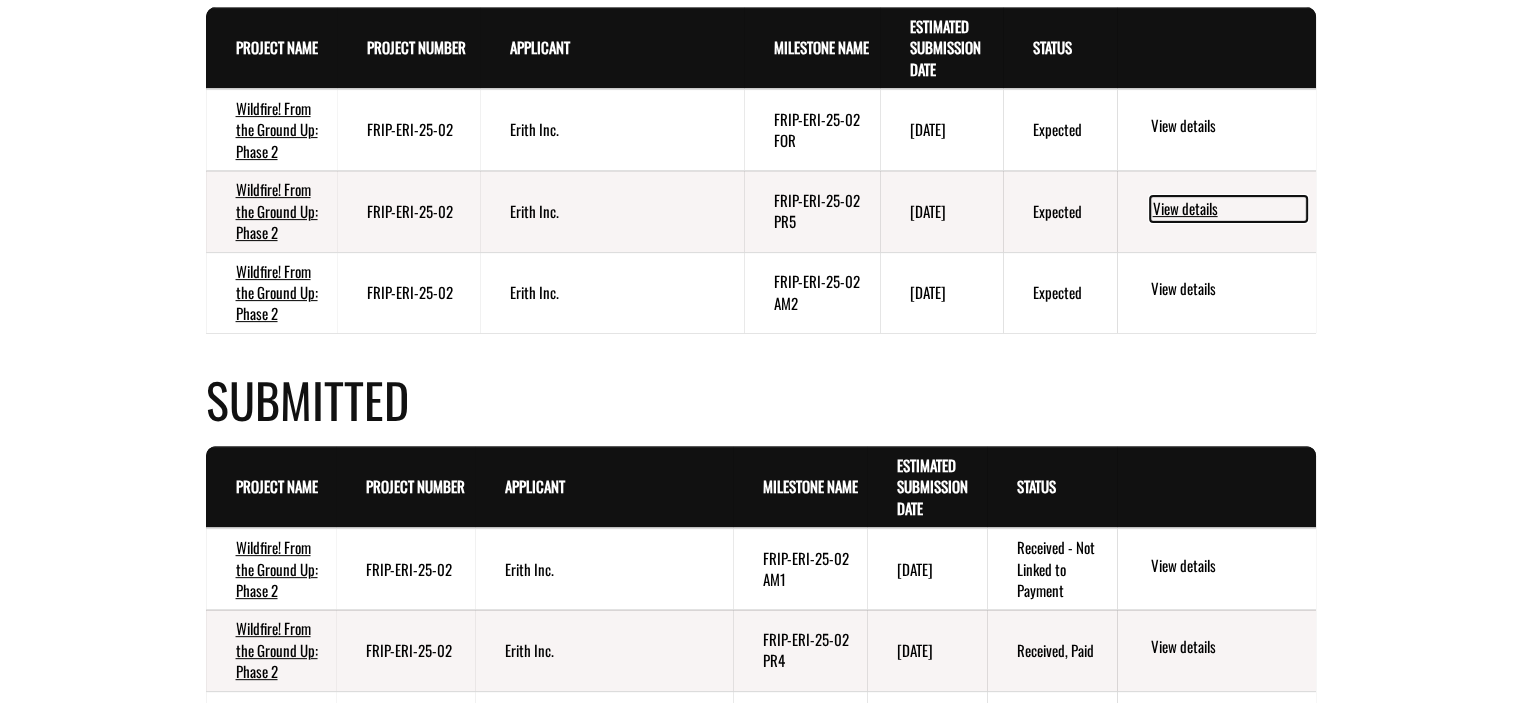 click on "View details" at bounding box center [1228, 209] 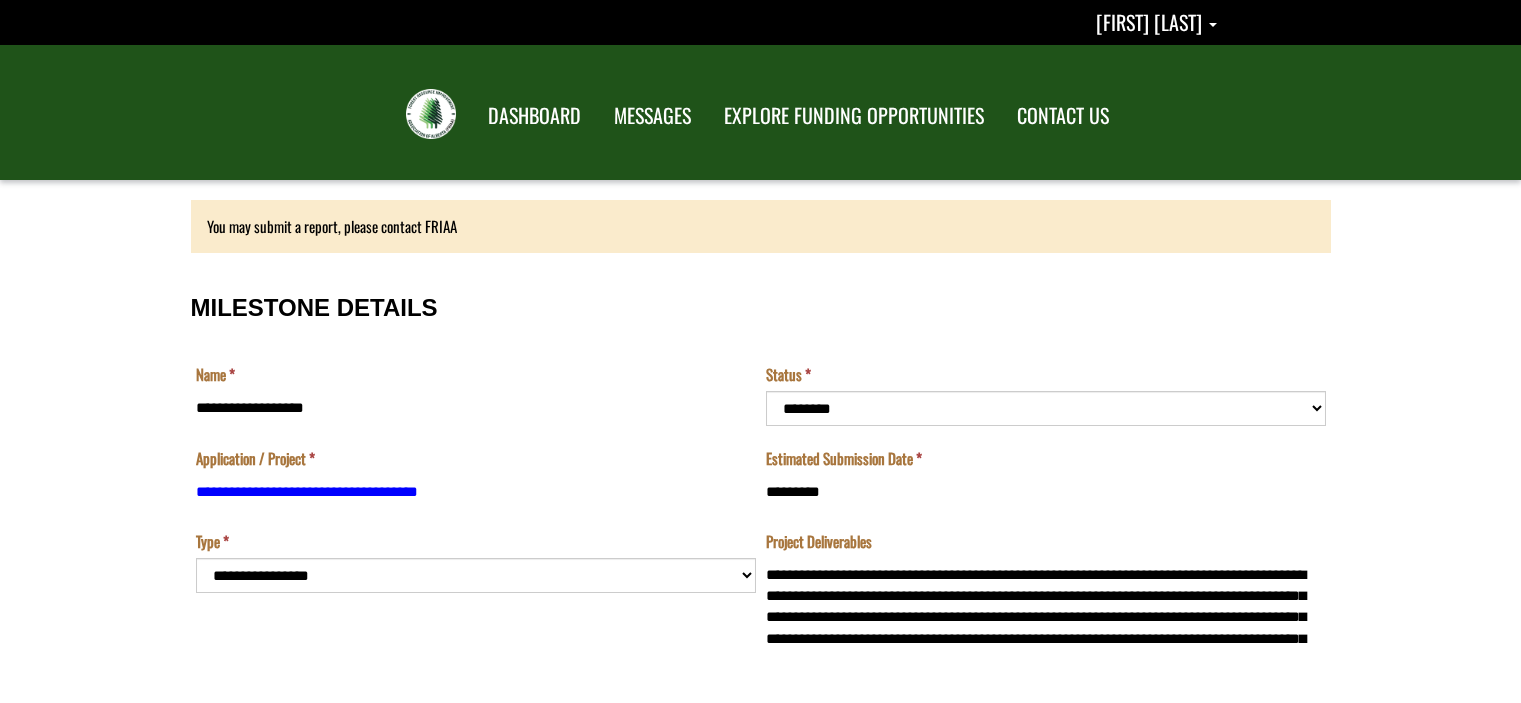 scroll, scrollTop: 0, scrollLeft: 0, axis: both 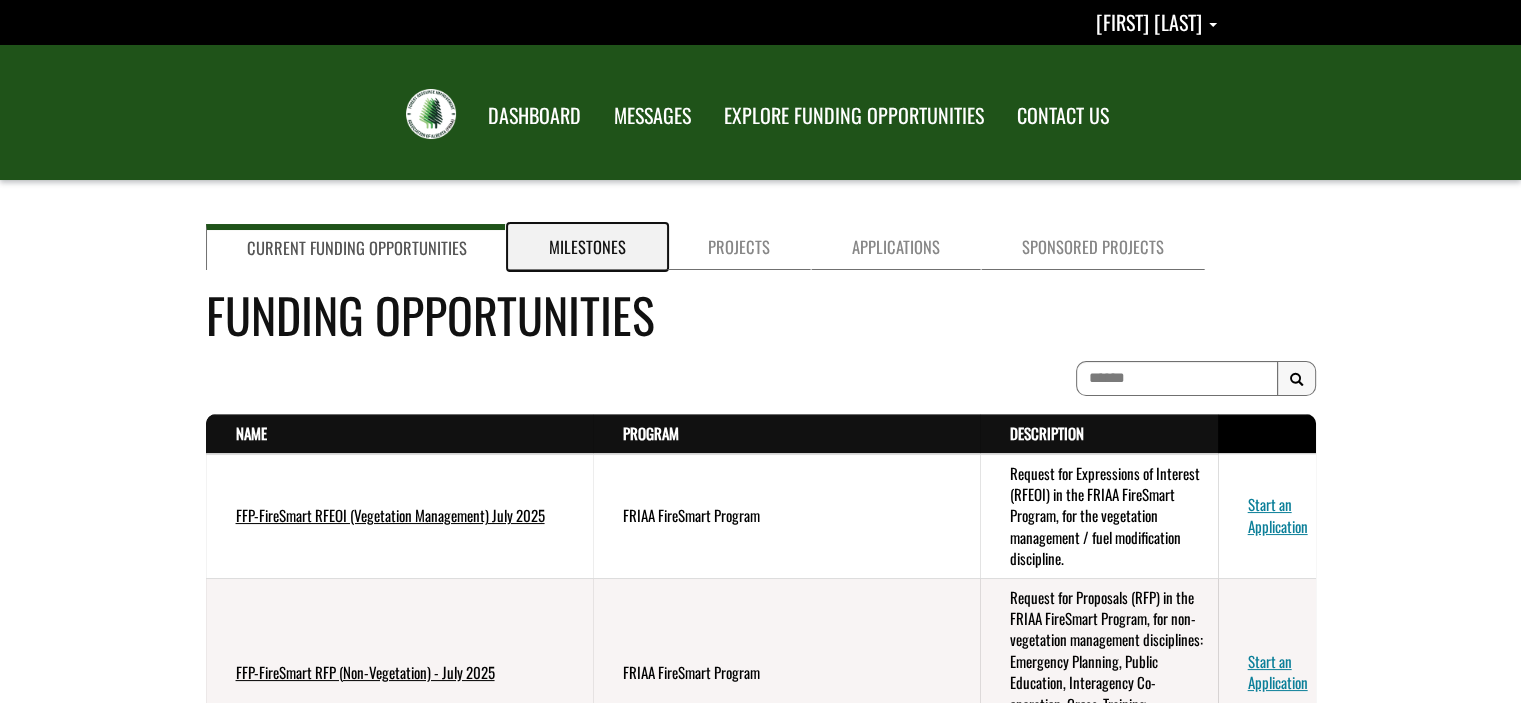click on "Milestones" at bounding box center [587, 247] 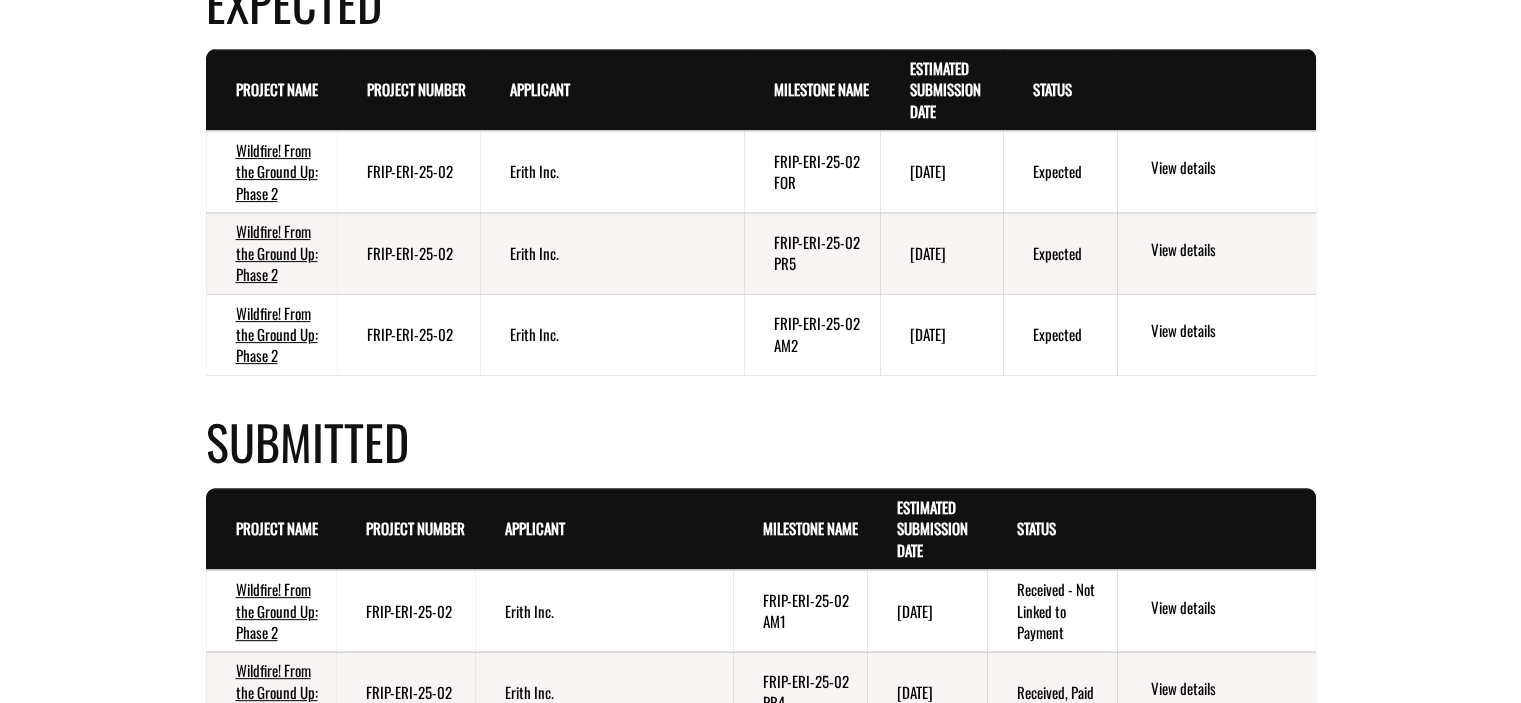 scroll, scrollTop: 600, scrollLeft: 0, axis: vertical 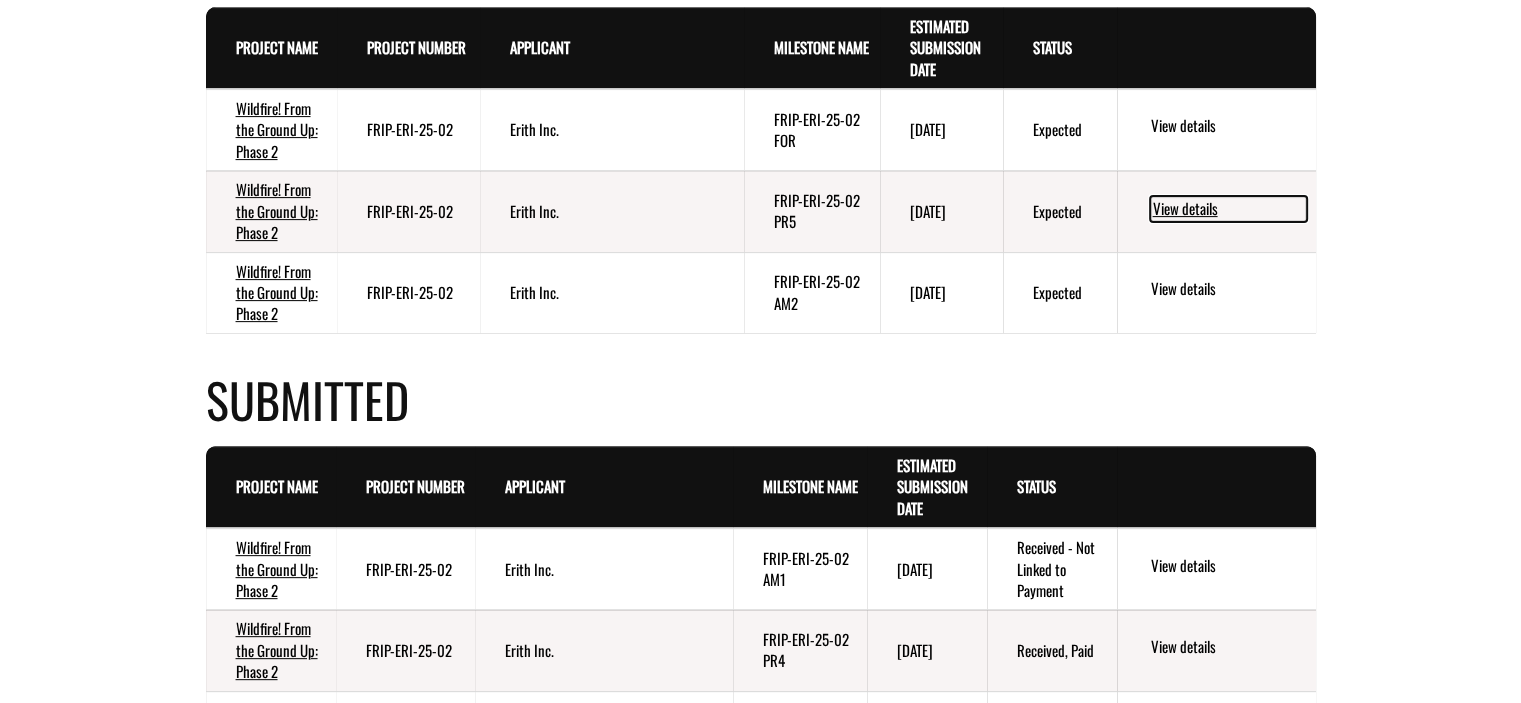 click on "View details" at bounding box center [1228, 209] 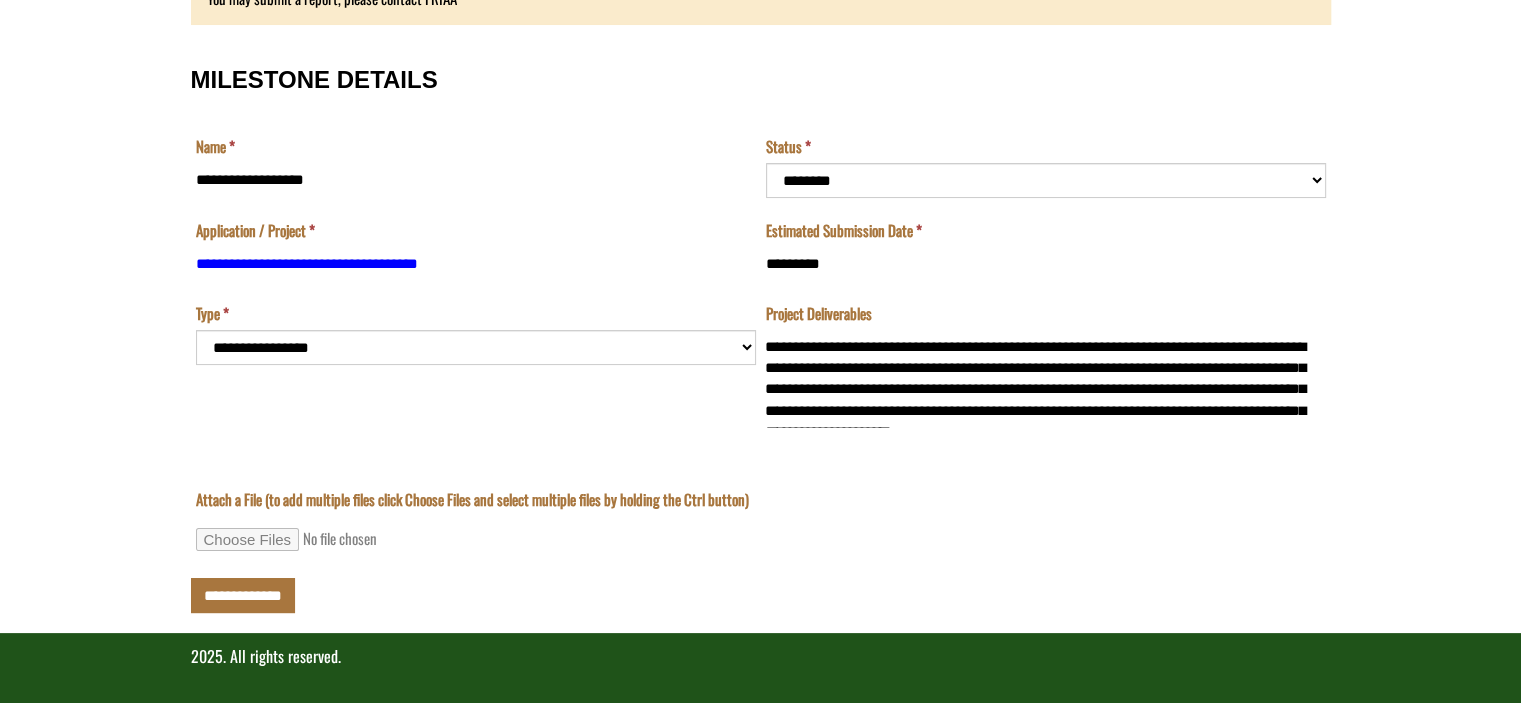 scroll, scrollTop: 128, scrollLeft: 0, axis: vertical 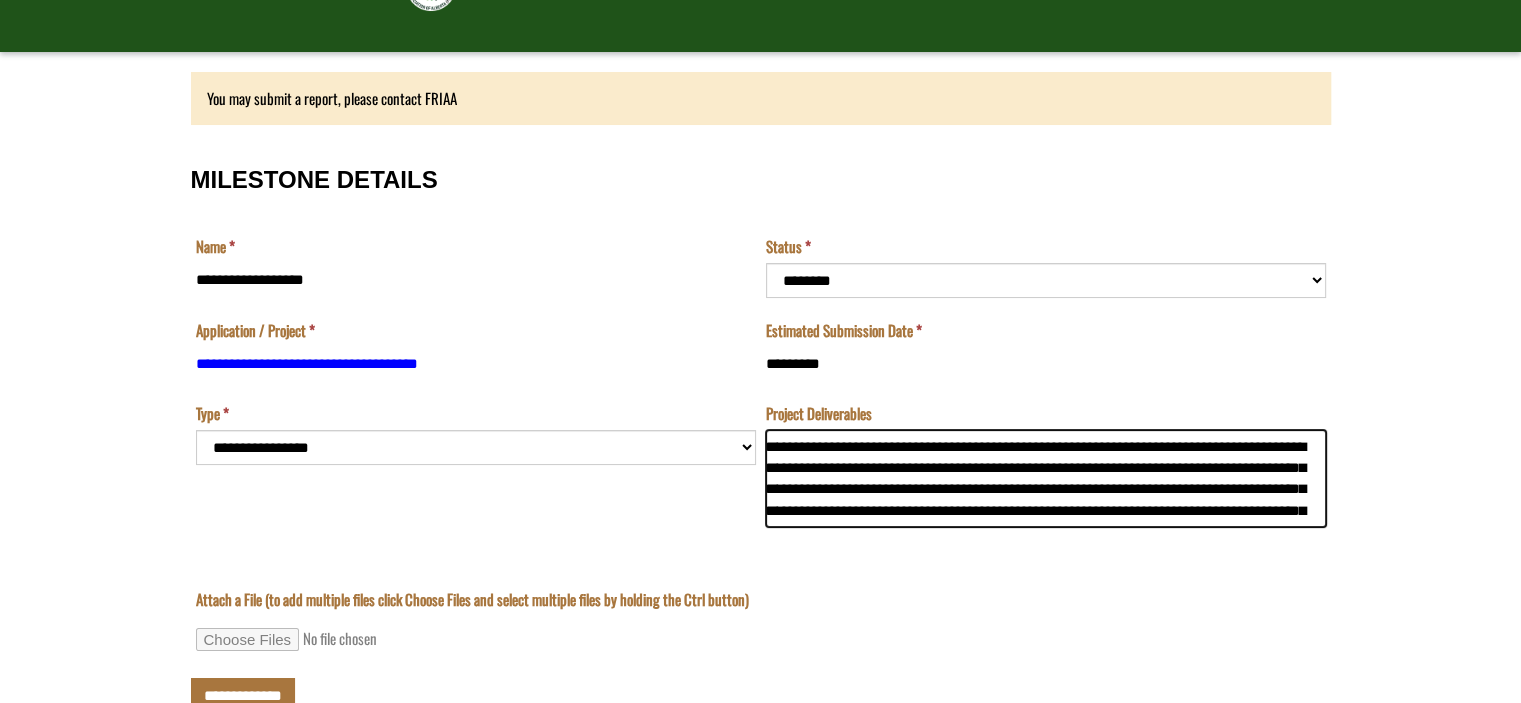 click on "**********" at bounding box center (1046, 479) 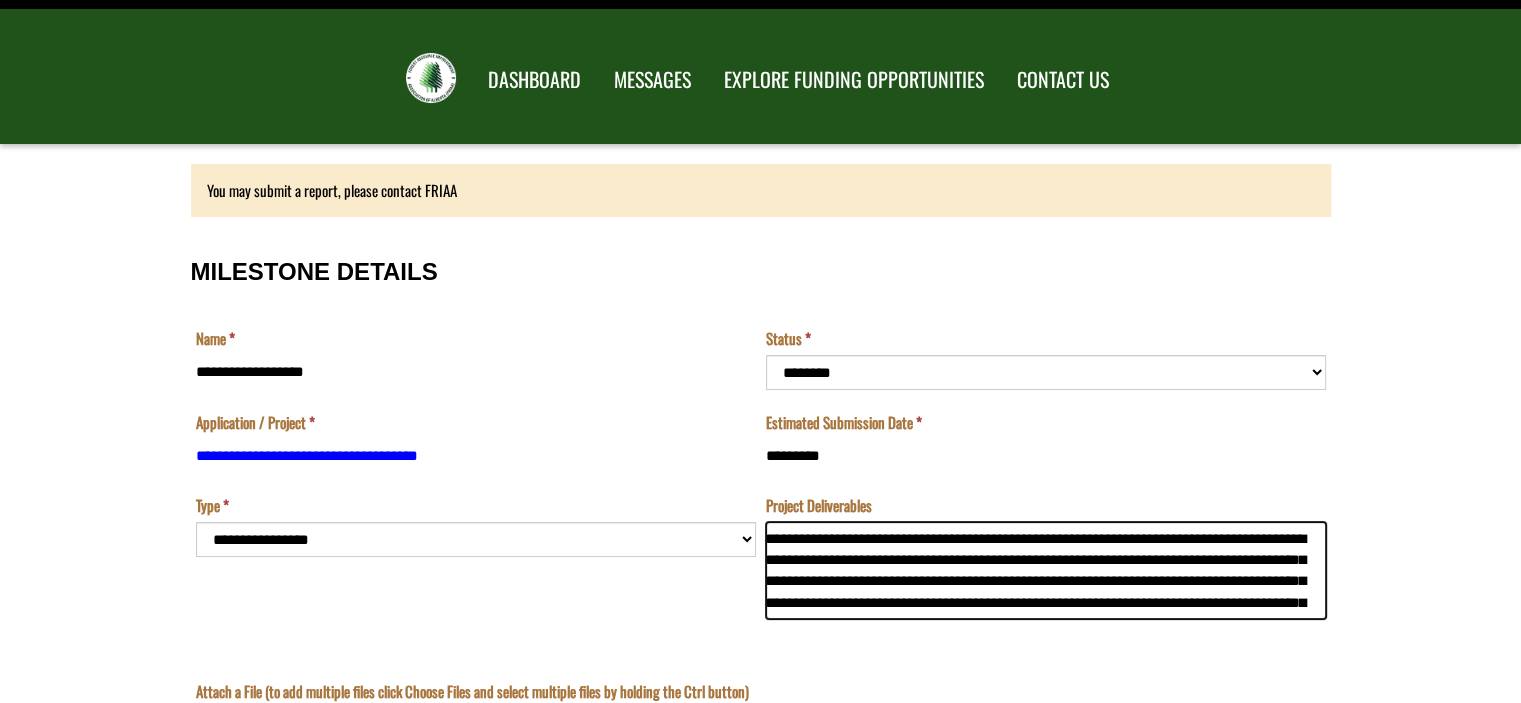 scroll, scrollTop: 0, scrollLeft: 0, axis: both 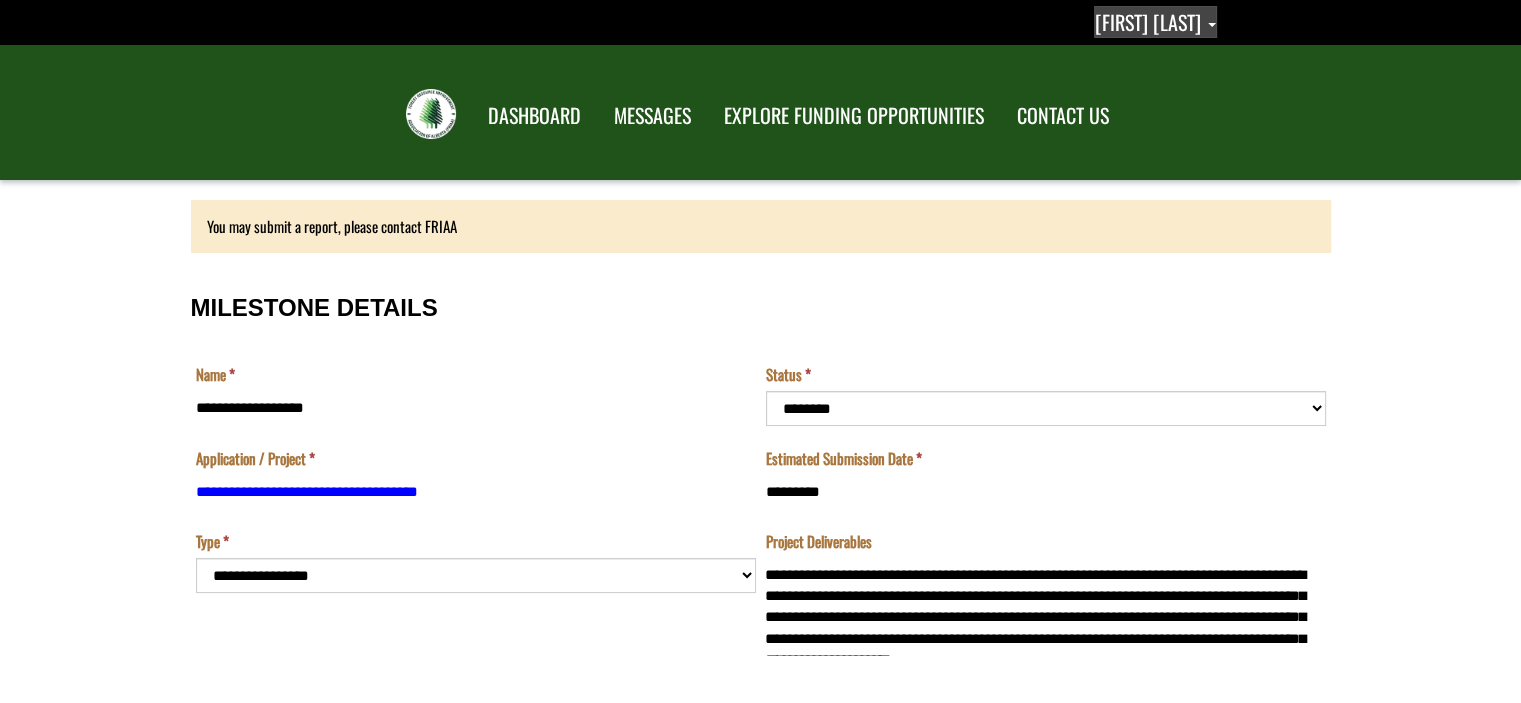 click on "[FIRST] [LAST]" at bounding box center [1155, 22] 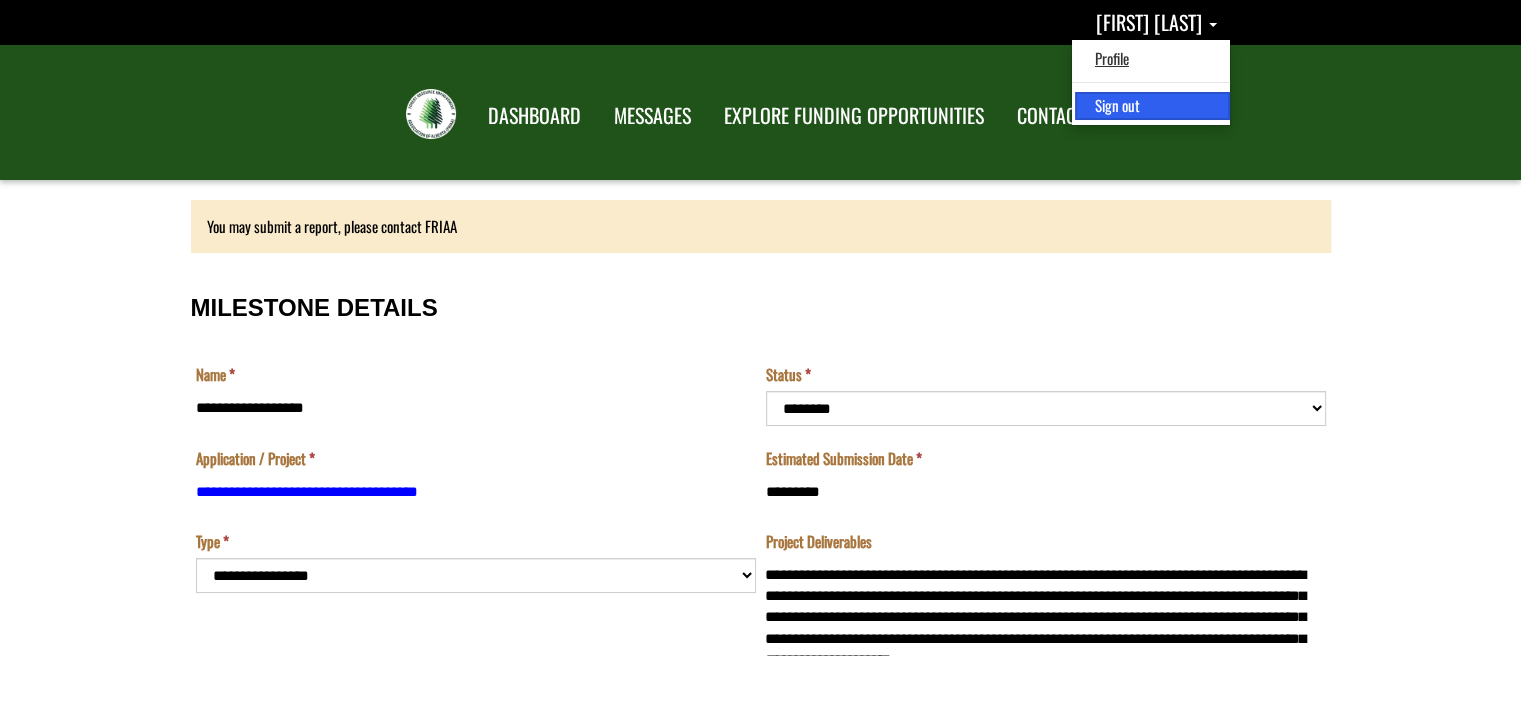 click on "Sign out" at bounding box center (1152, 105) 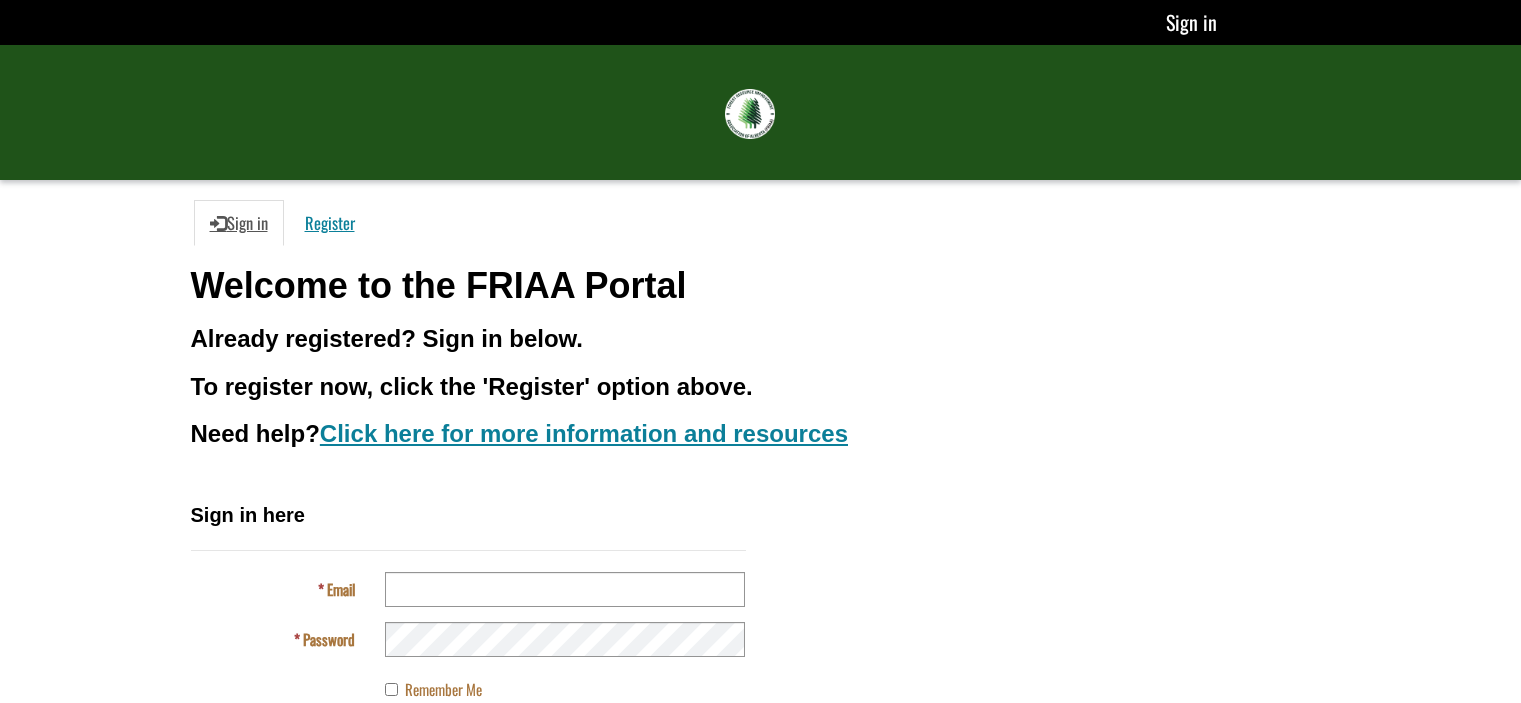 scroll, scrollTop: 0, scrollLeft: 0, axis: both 